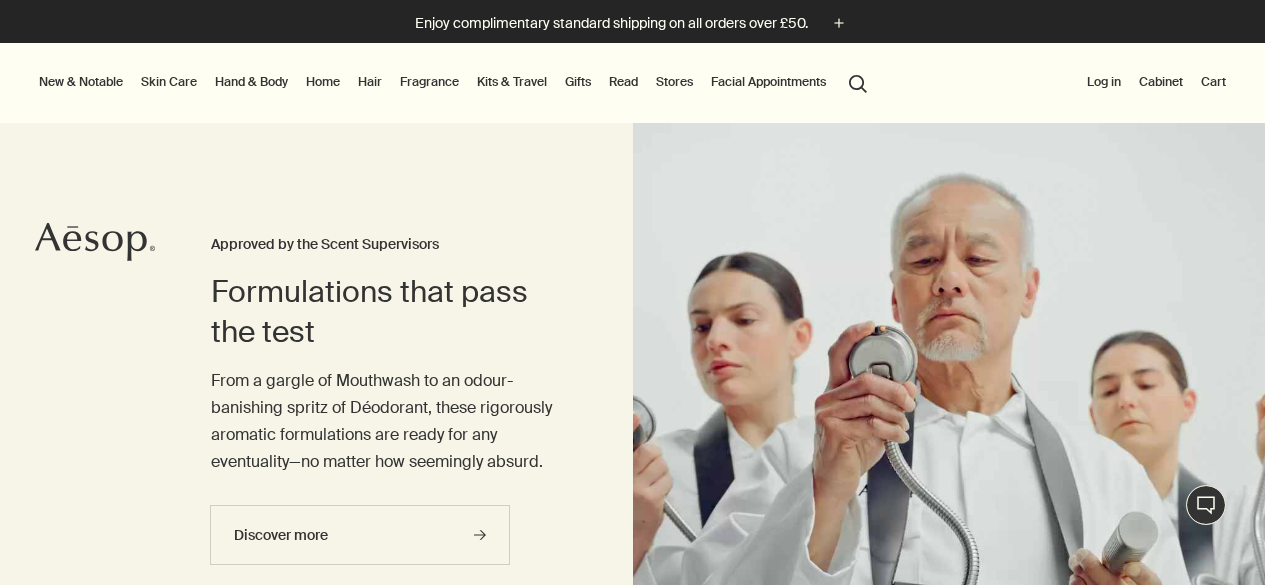 scroll, scrollTop: 0, scrollLeft: 0, axis: both 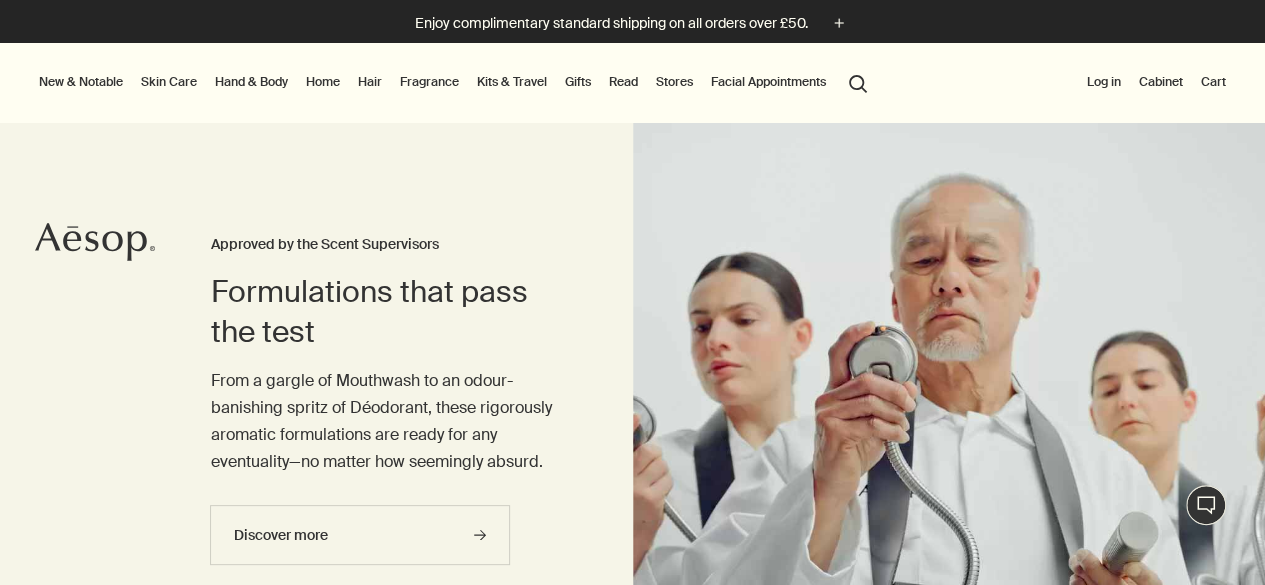 click on "search Search" at bounding box center (858, 82) 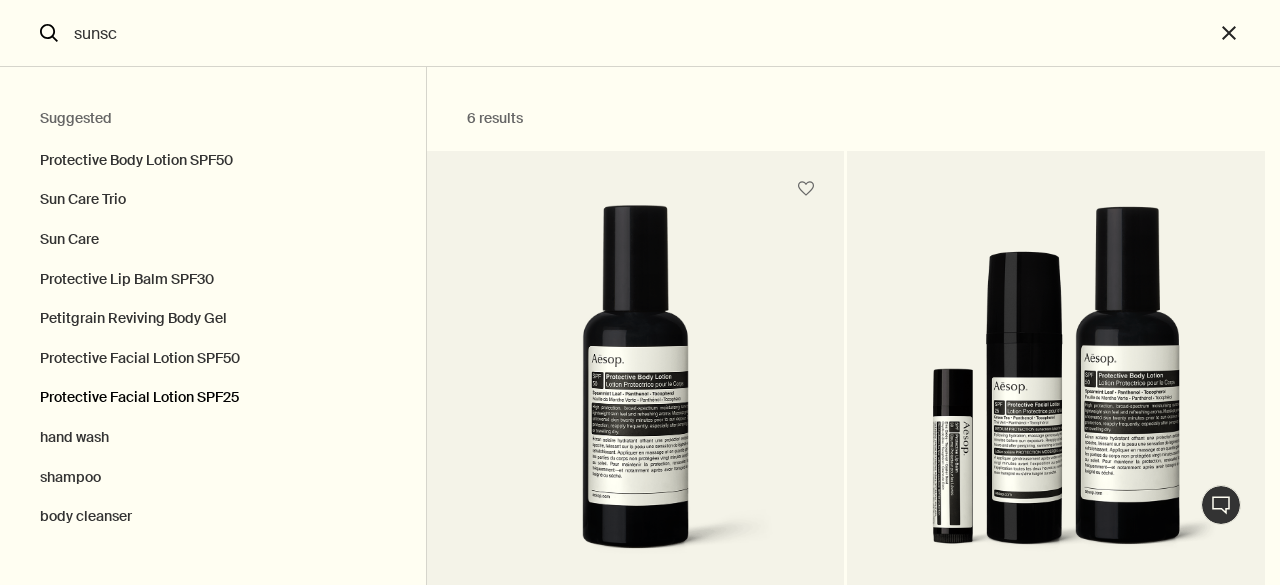 click on "Protective Facial Lotion SPF25" at bounding box center (213, 398) 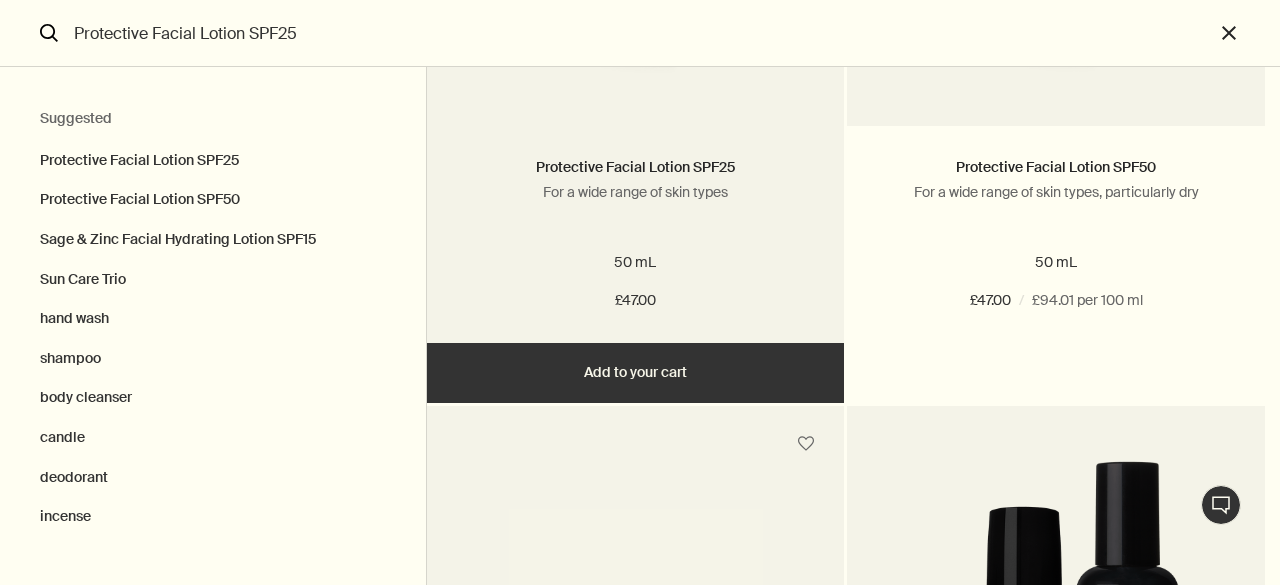 scroll, scrollTop: 400, scrollLeft: 0, axis: vertical 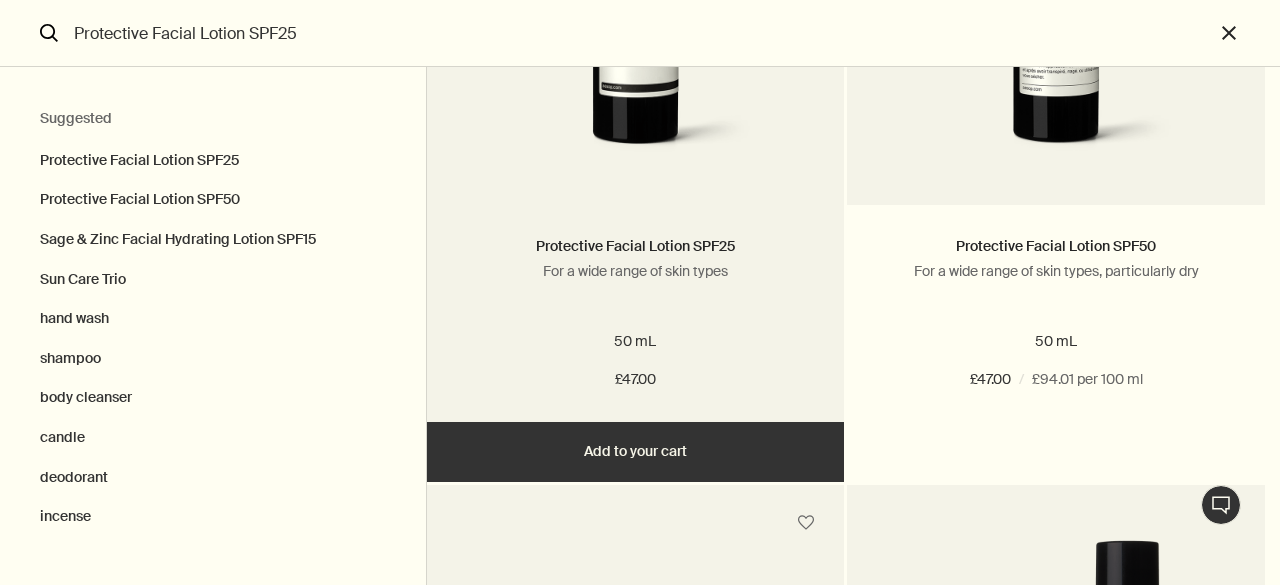 click on "Add Add to your cart" at bounding box center [636, 452] 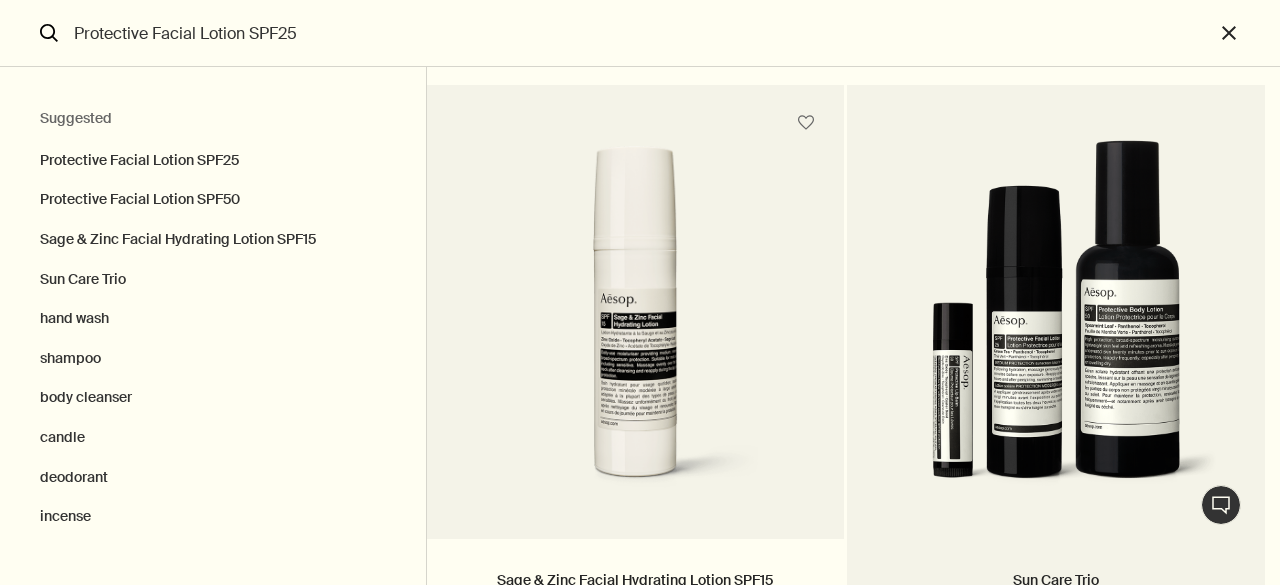 scroll, scrollTop: 1000, scrollLeft: 0, axis: vertical 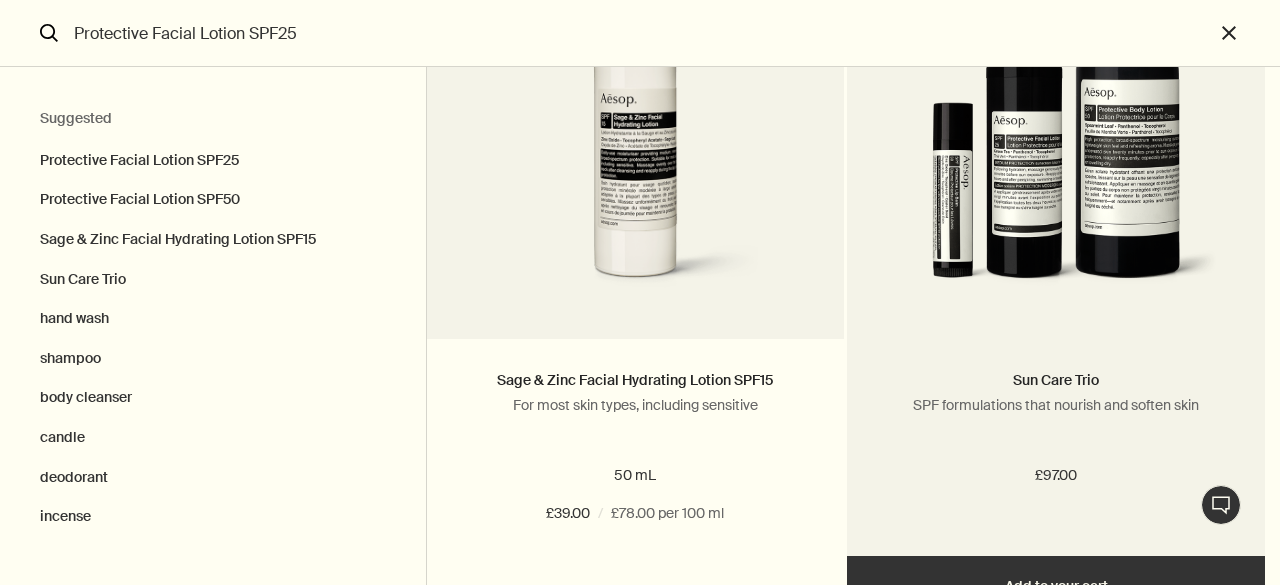 click at bounding box center [1056, 124] 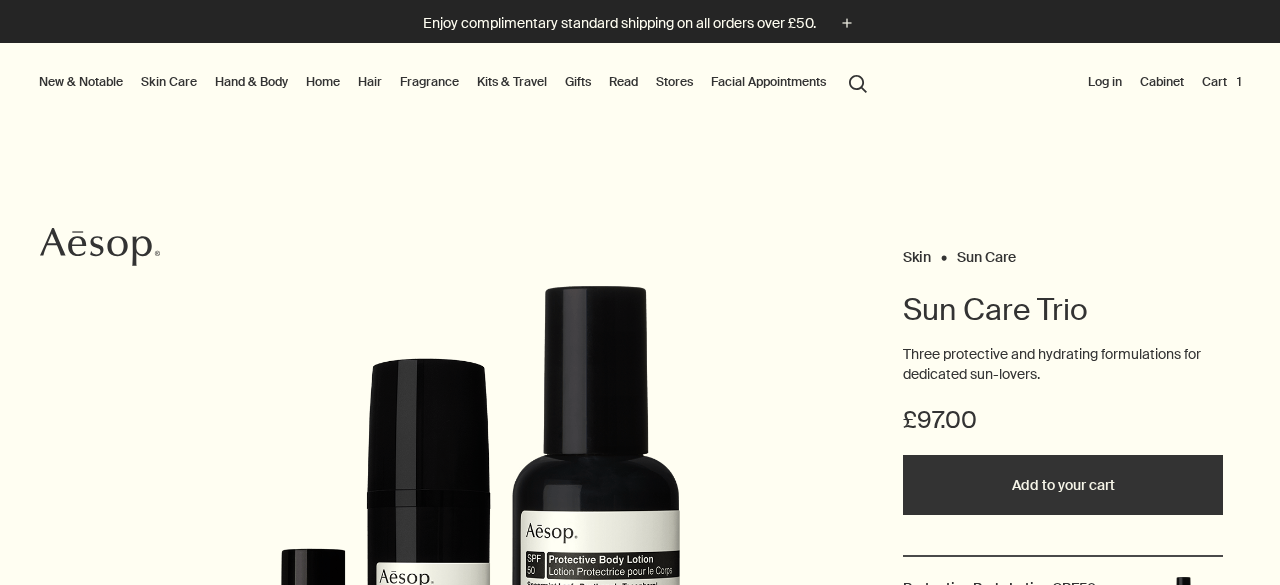 scroll, scrollTop: 0, scrollLeft: 0, axis: both 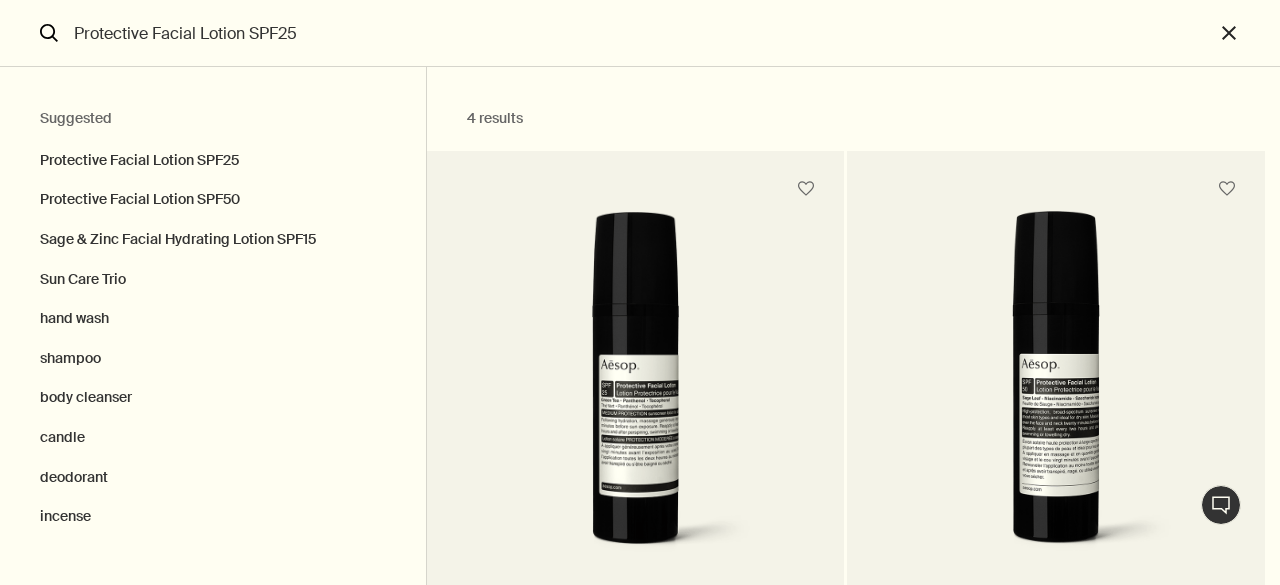 click on "Protective Facial Lotion SPF25" at bounding box center [640, 33] 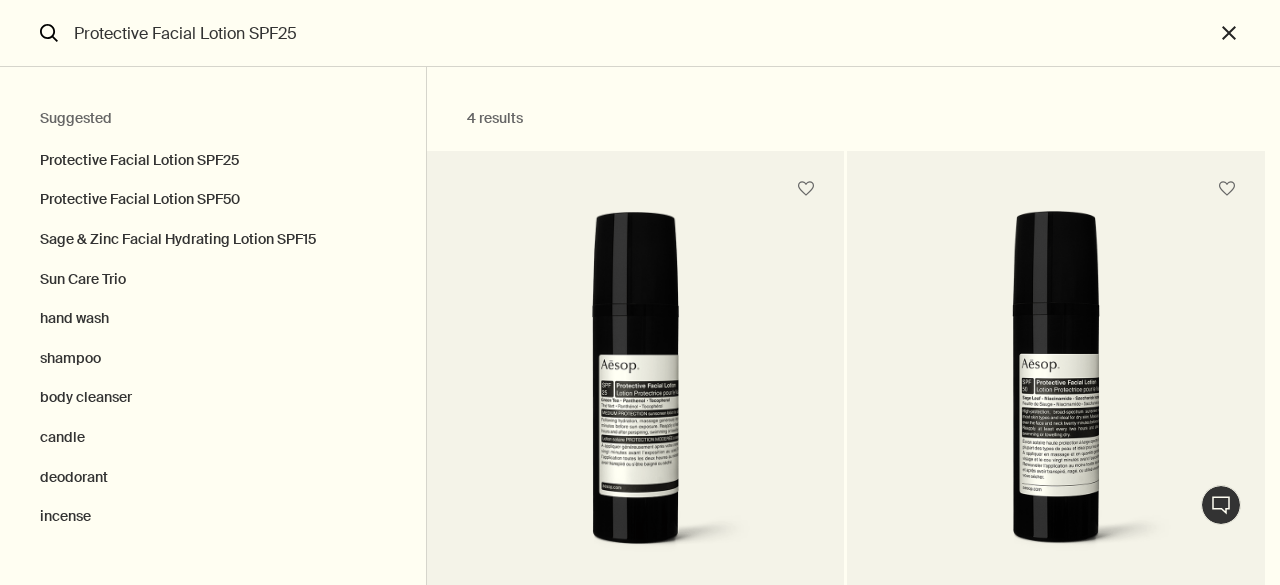 click on "search" 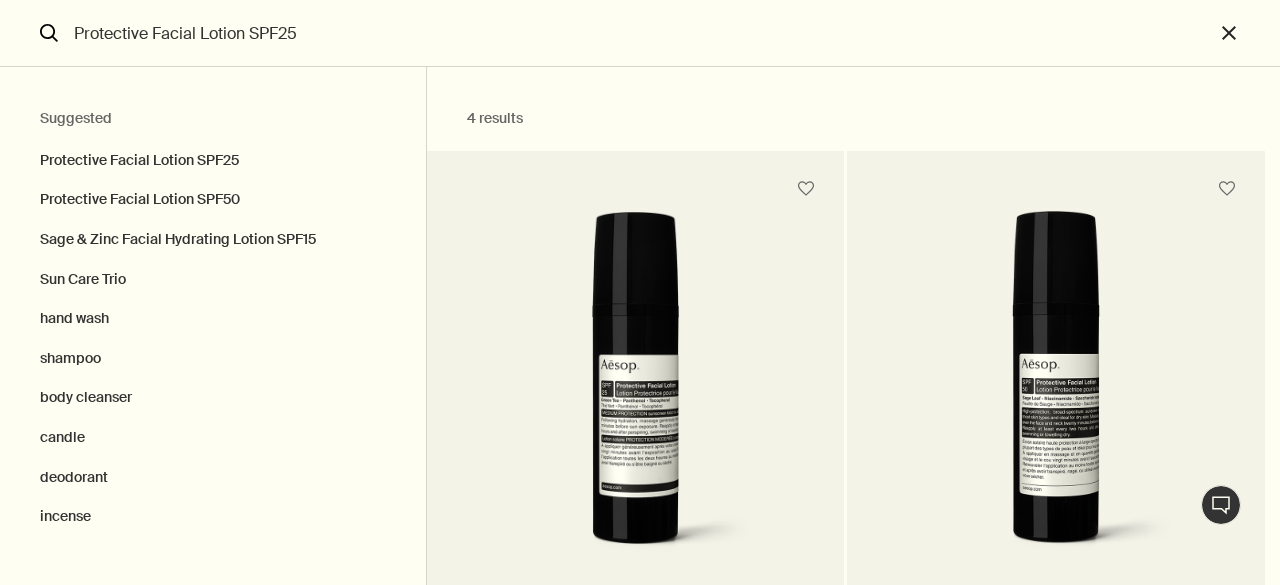 drag, startPoint x: 298, startPoint y: 27, endPoint x: 72, endPoint y: 44, distance: 226.63847 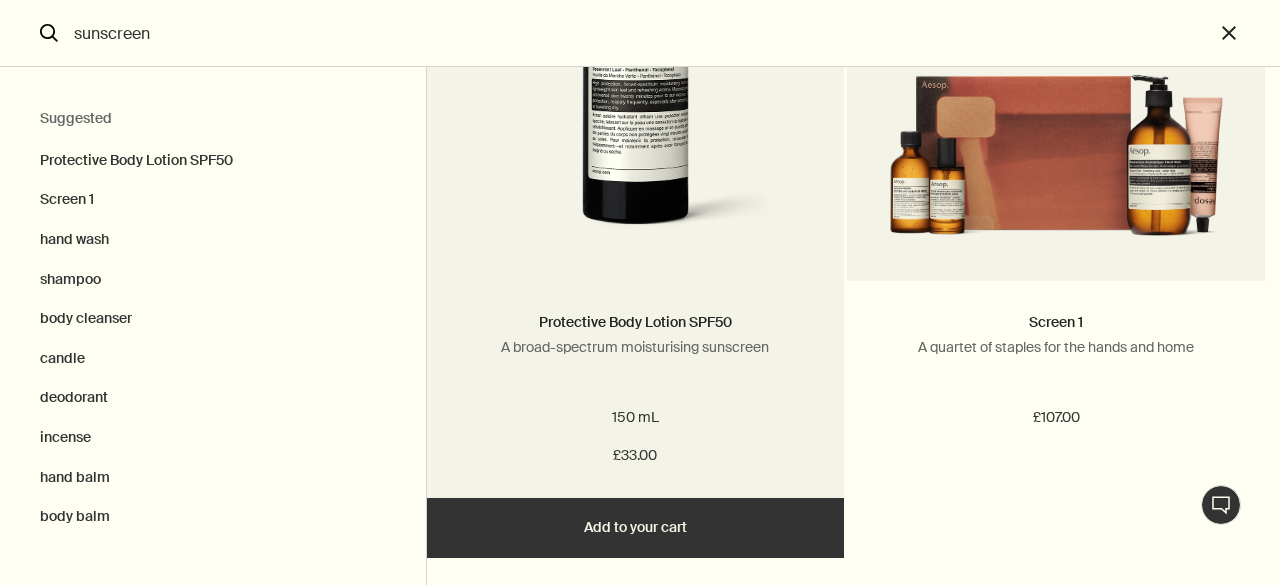 scroll, scrollTop: 336, scrollLeft: 0, axis: vertical 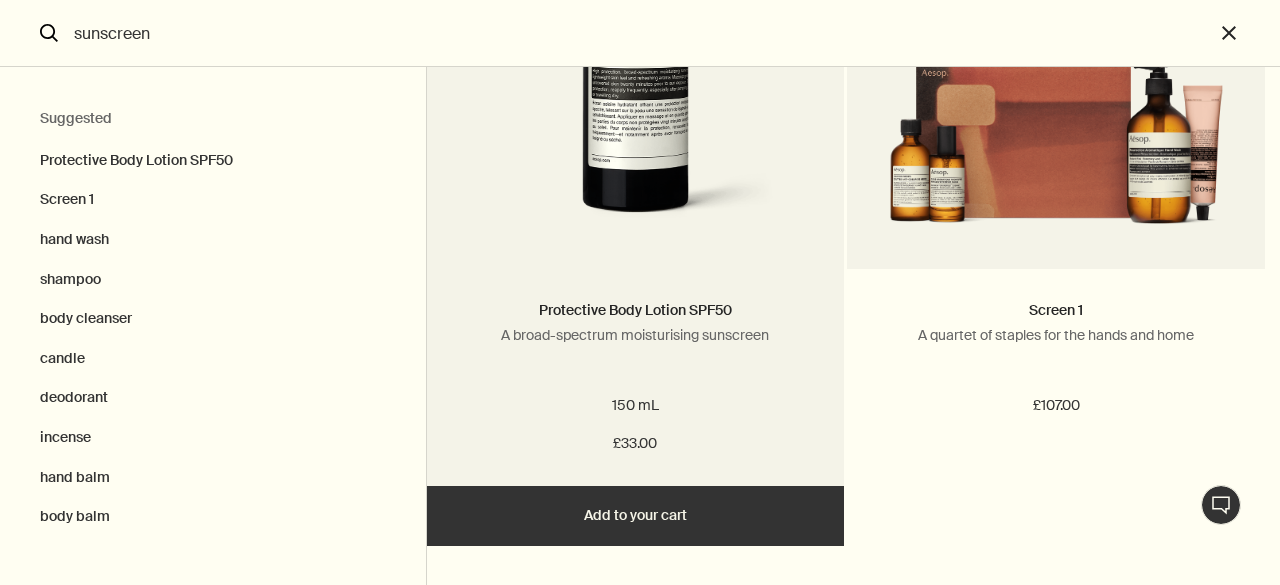 click on "Add Add to your cart" at bounding box center [636, 516] 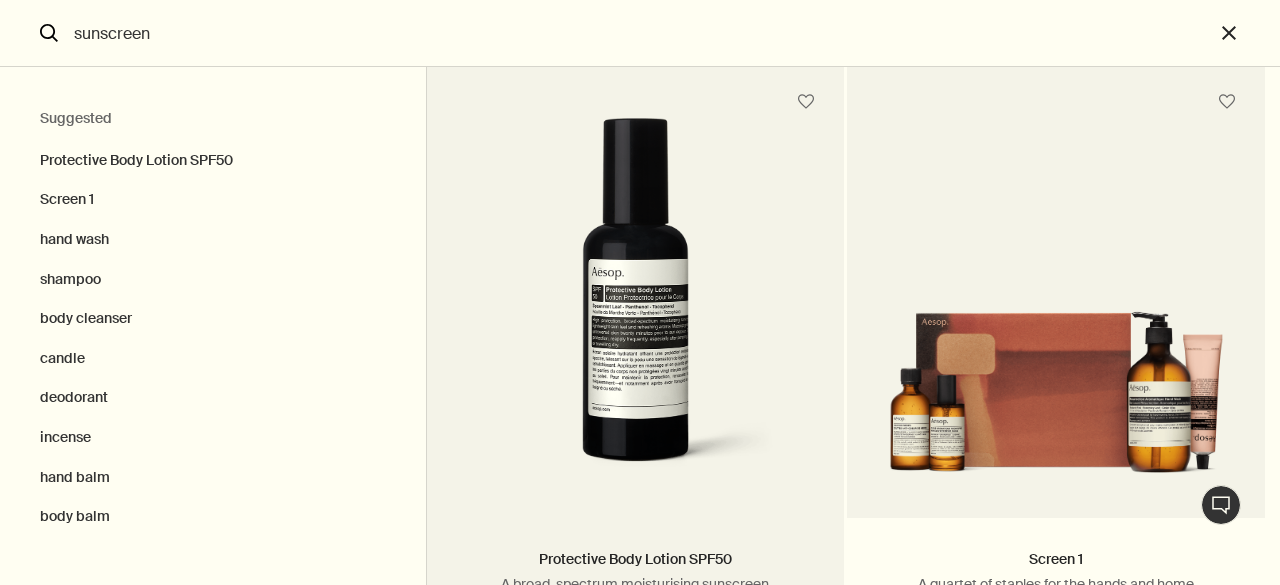 scroll, scrollTop: 0, scrollLeft: 0, axis: both 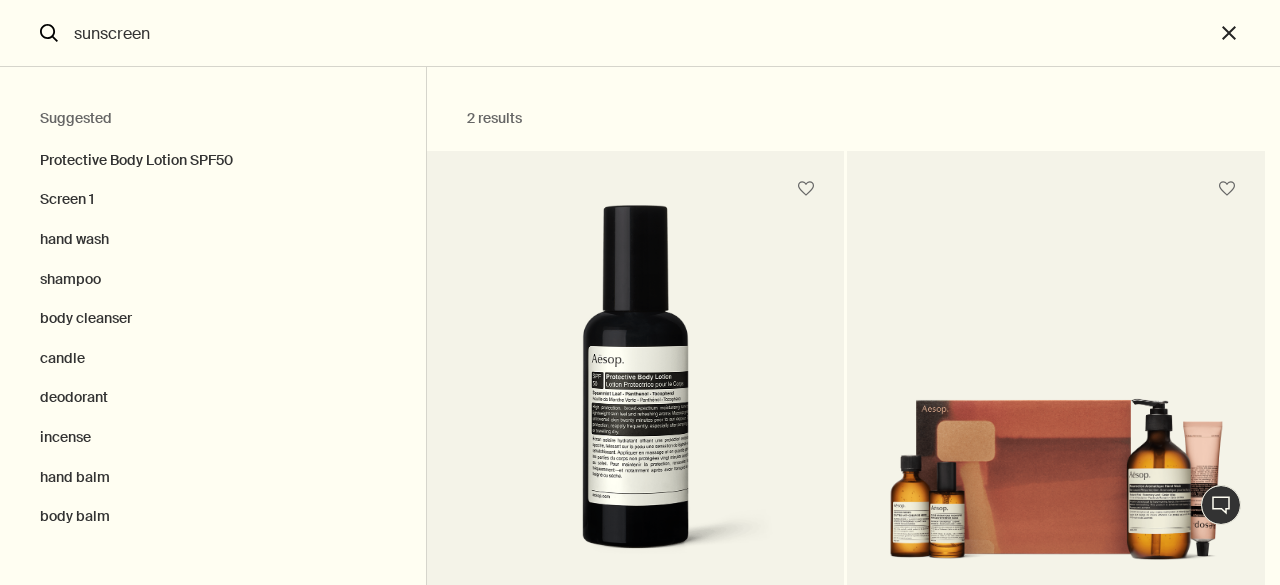click on "sunscreen" at bounding box center (640, 33) 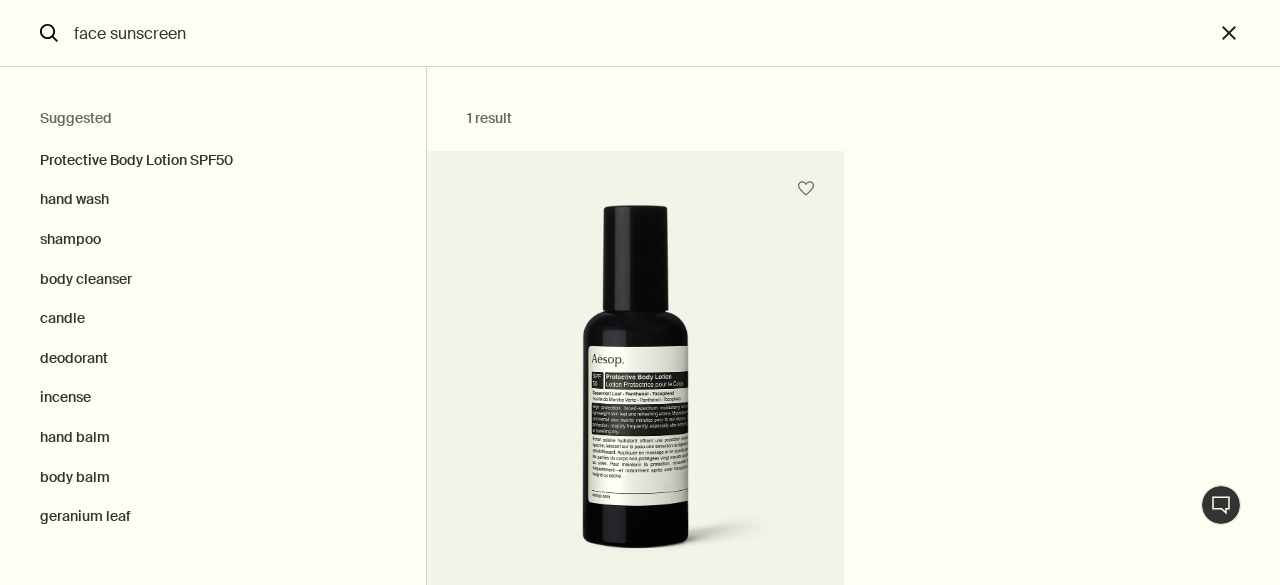 click on "face sunscreen" at bounding box center (640, 33) 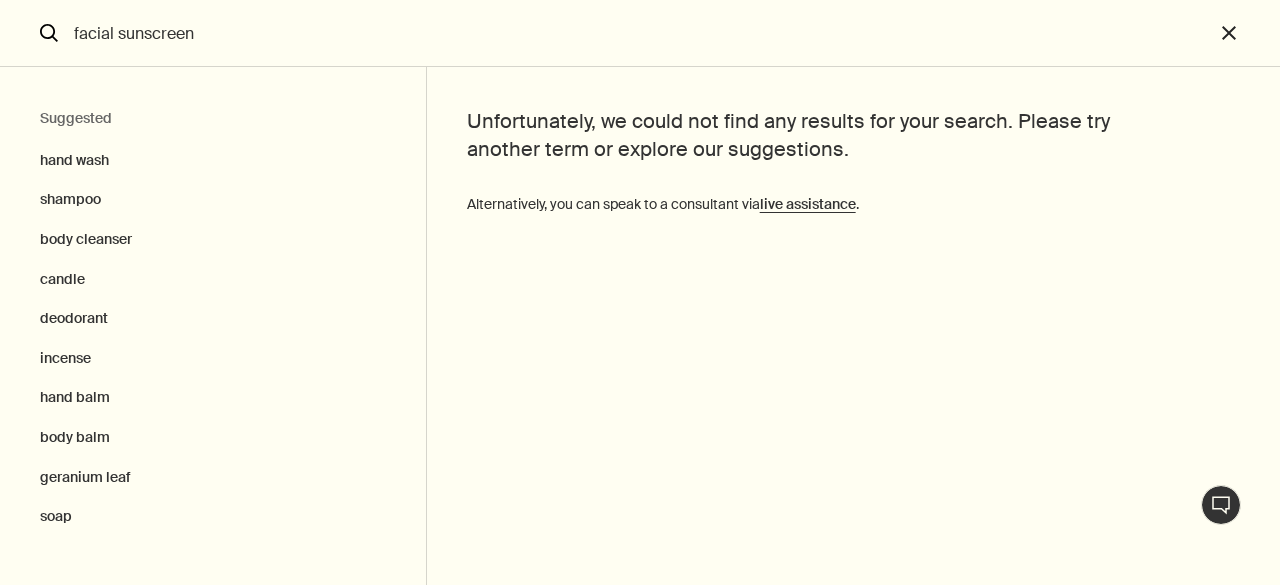 drag, startPoint x: 116, startPoint y: 32, endPoint x: 71, endPoint y: 25, distance: 45.54119 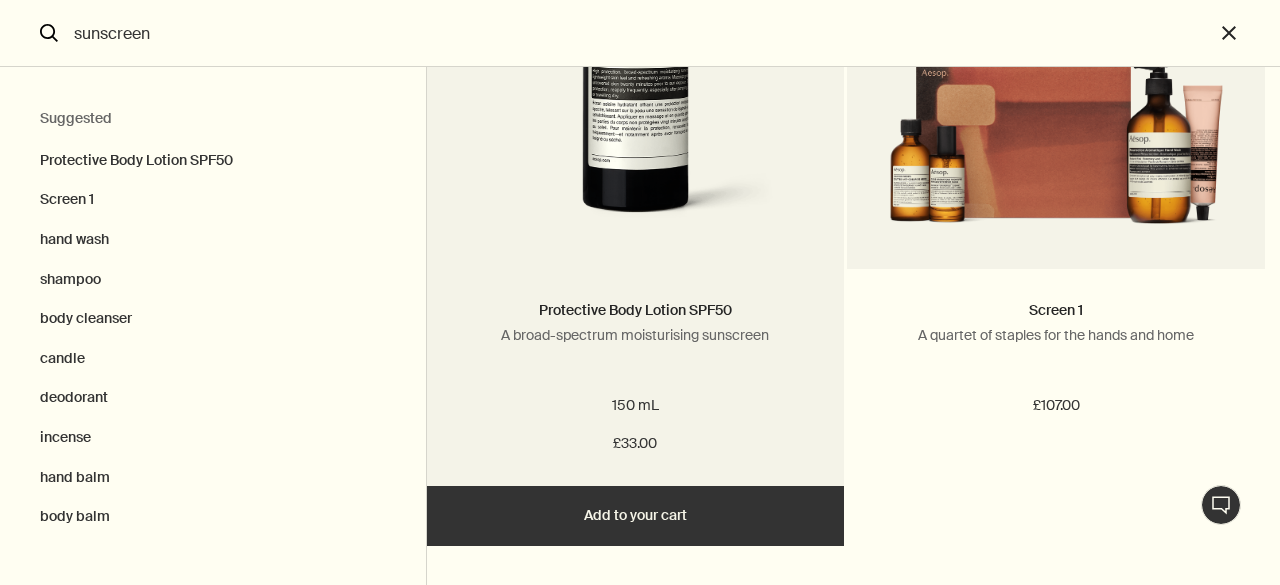 scroll, scrollTop: 236, scrollLeft: 0, axis: vertical 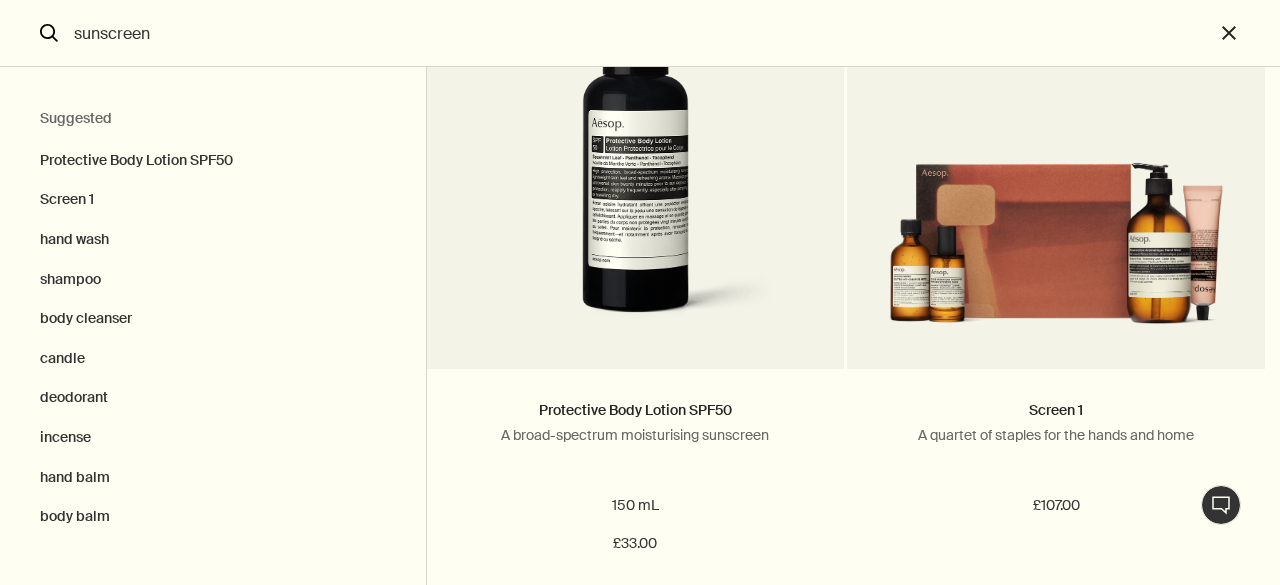 click on "sunscreen" at bounding box center (640, 33) 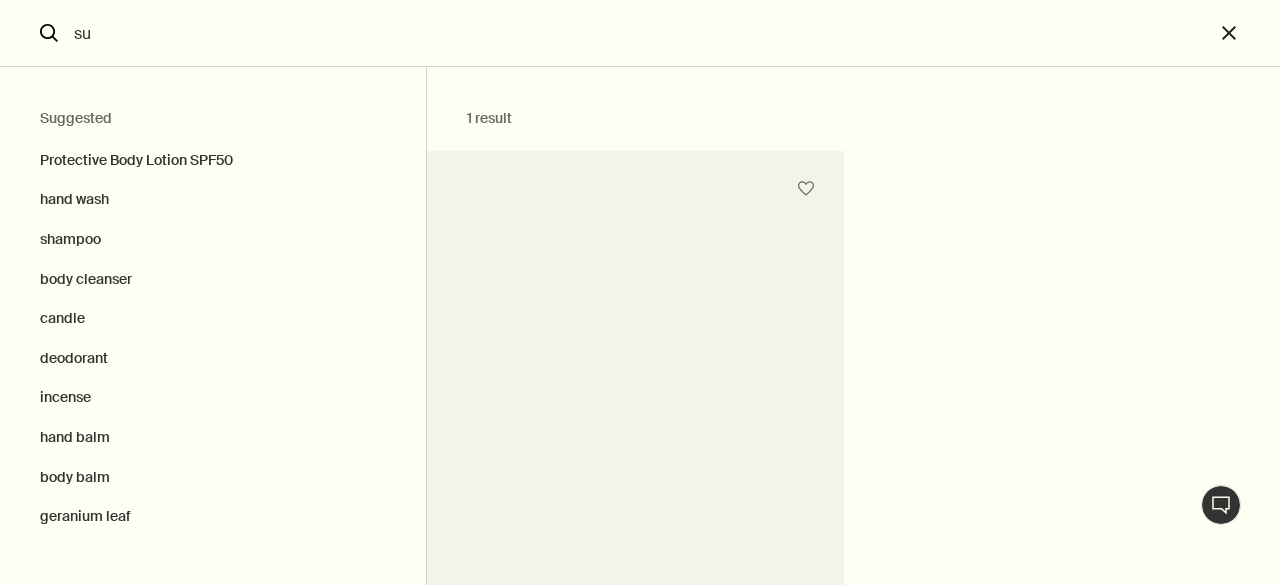 type on "s" 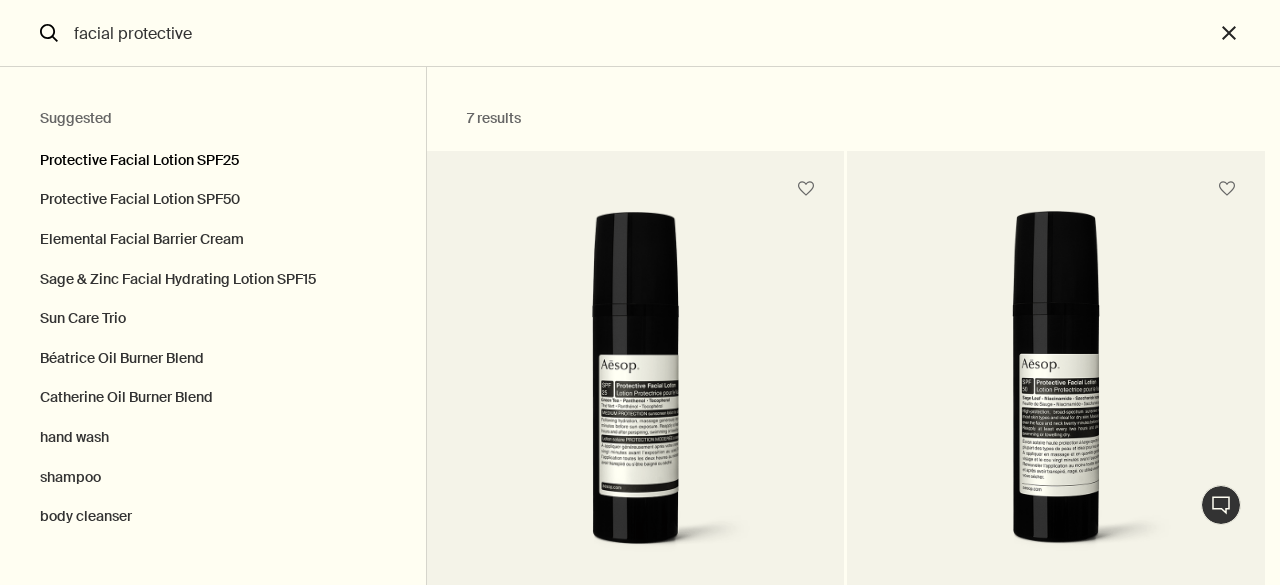 click on "Protective Facial Lotion SPF25" at bounding box center (213, 156) 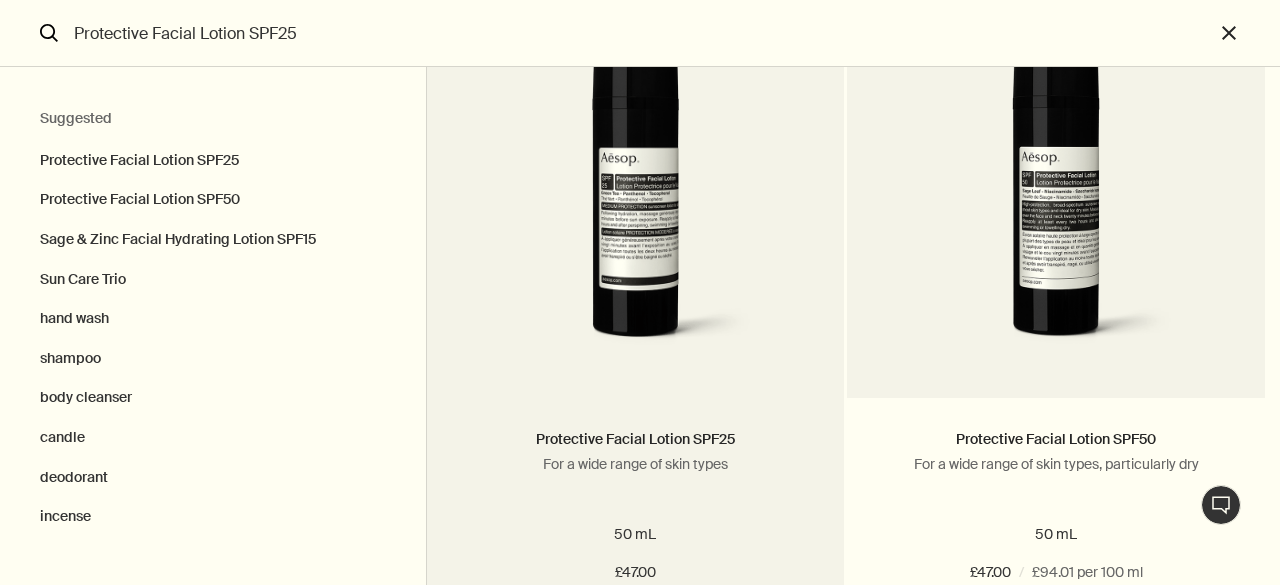 scroll, scrollTop: 200, scrollLeft: 0, axis: vertical 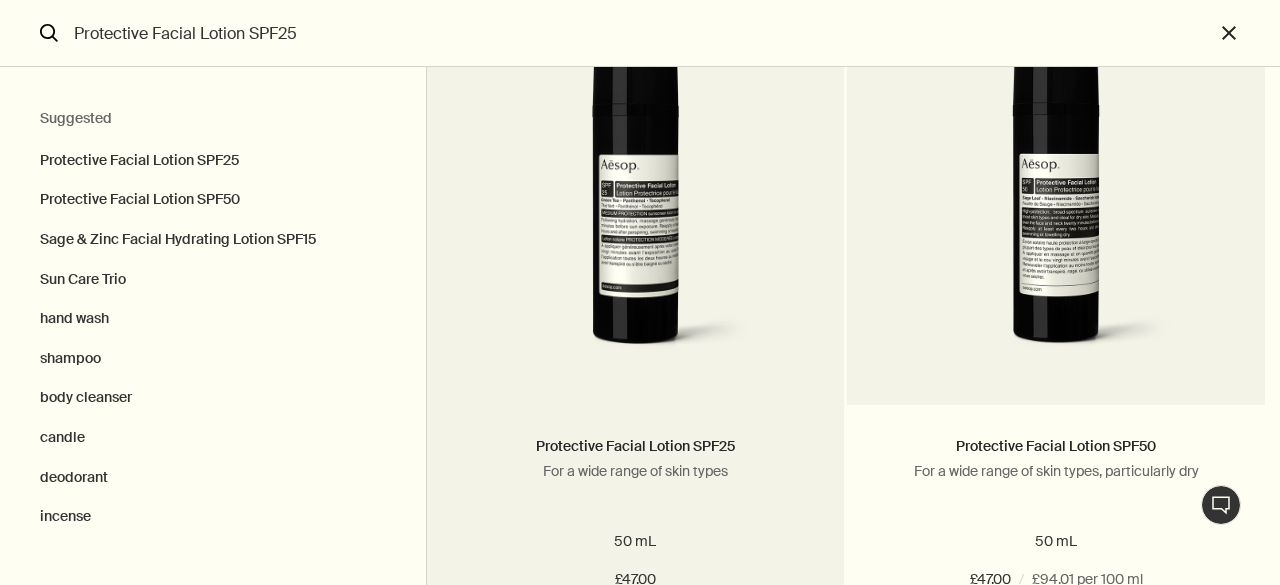 click at bounding box center [636, 193] 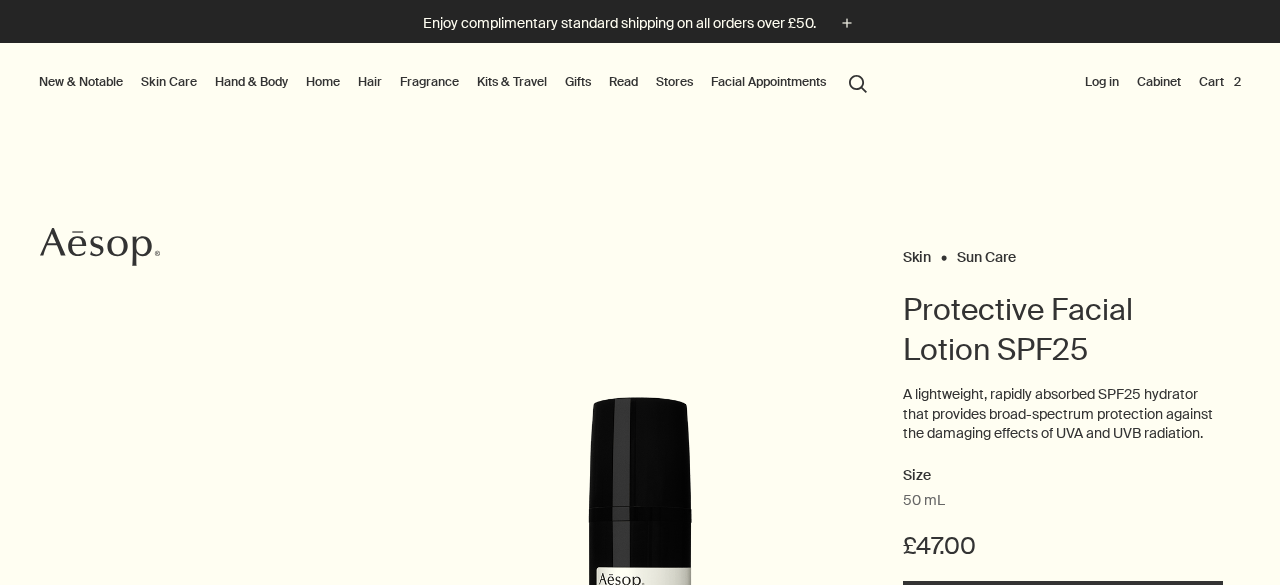 scroll, scrollTop: 0, scrollLeft: 0, axis: both 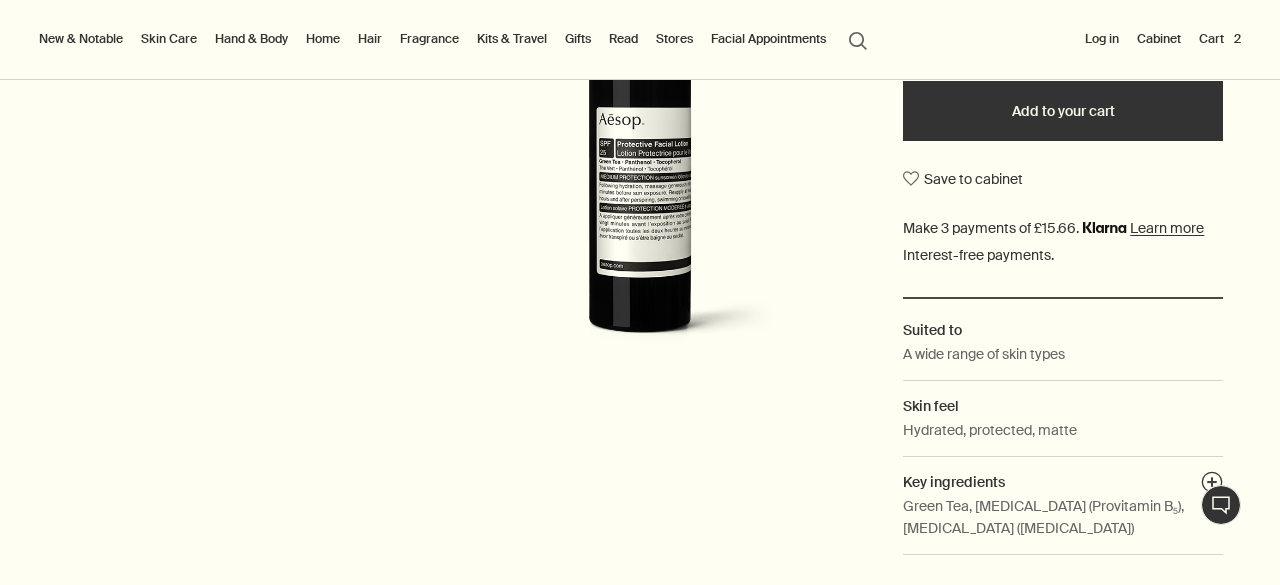 click on "Add to your cart" at bounding box center (1063, 111) 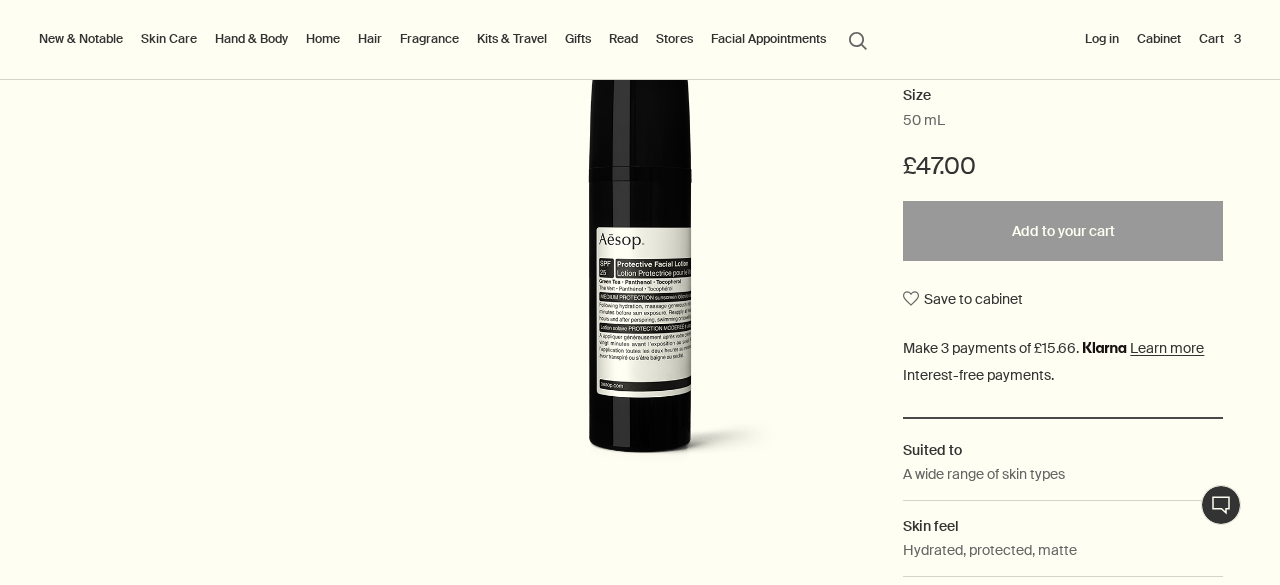 scroll, scrollTop: 200, scrollLeft: 0, axis: vertical 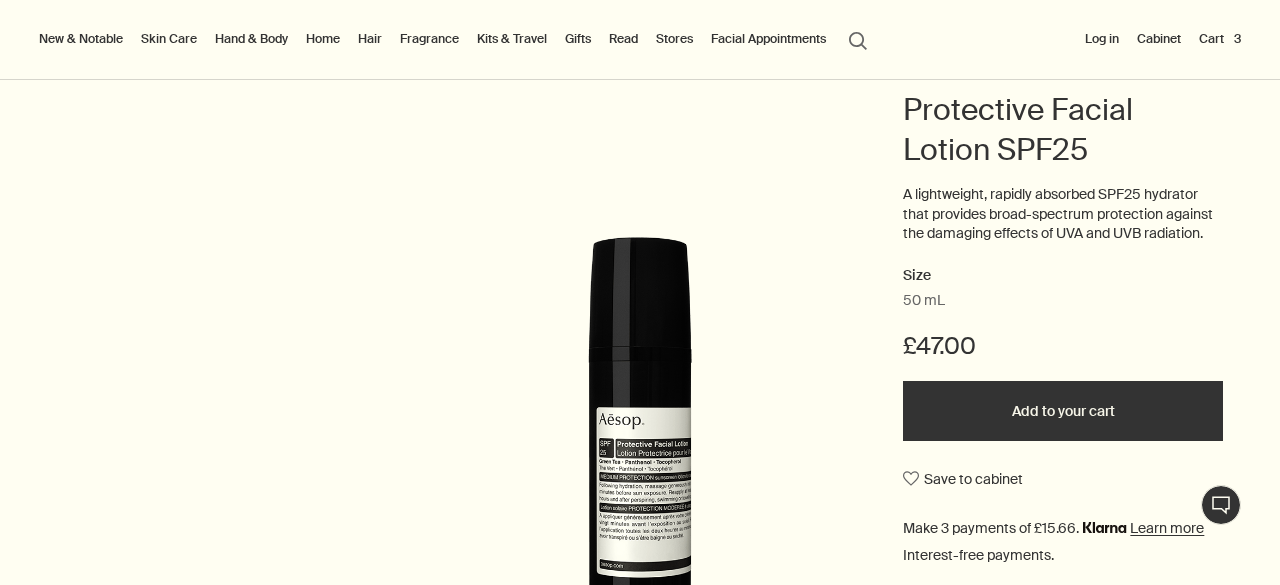 click on "Cart 3" at bounding box center (1220, 39) 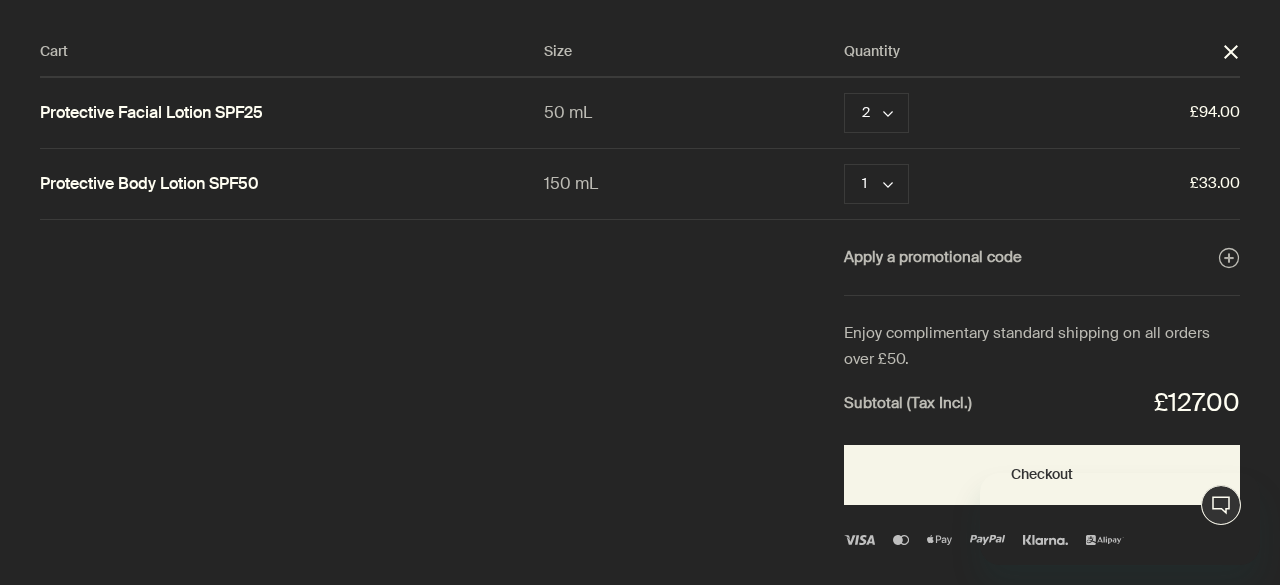 scroll, scrollTop: 0, scrollLeft: 0, axis: both 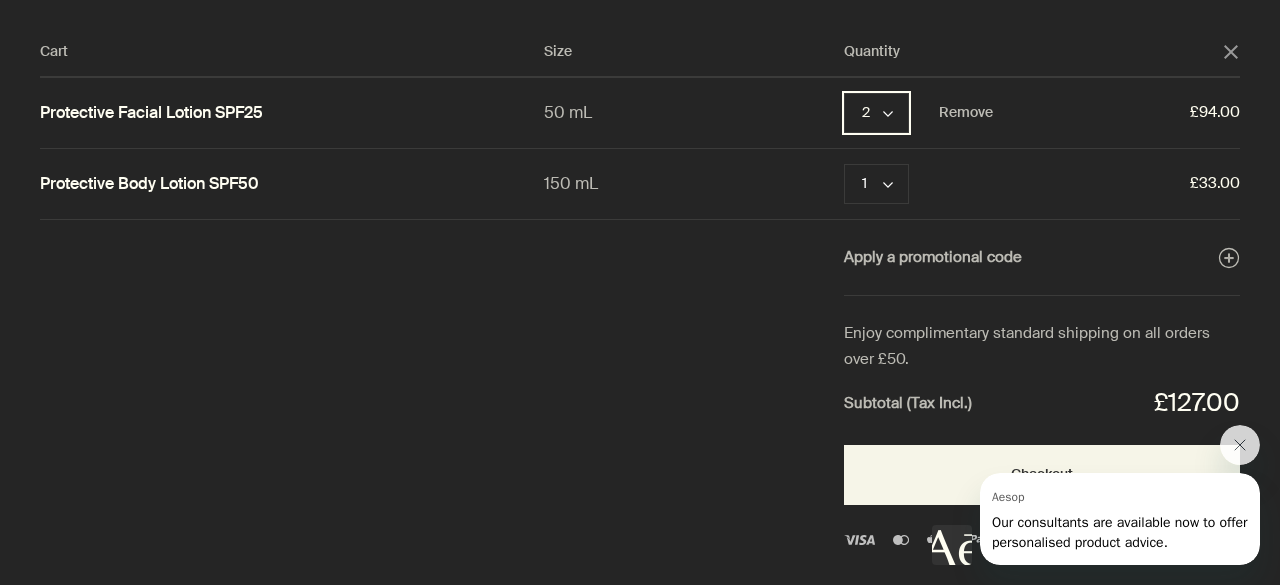 click on "2 chevron" at bounding box center [876, 113] 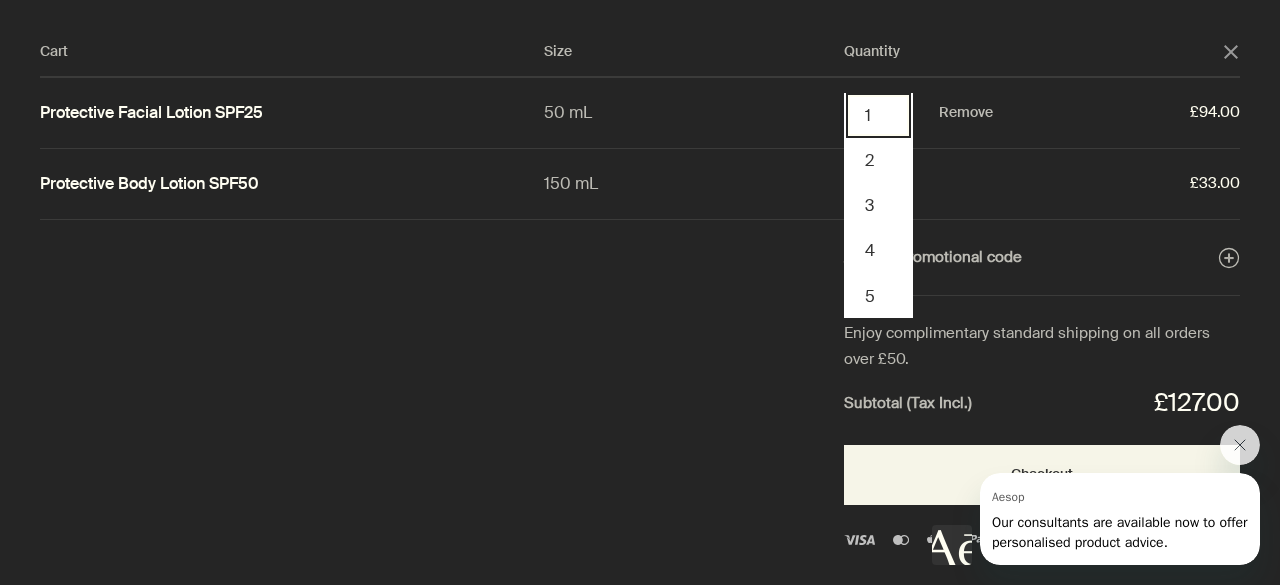 click on "1" at bounding box center [878, 115] 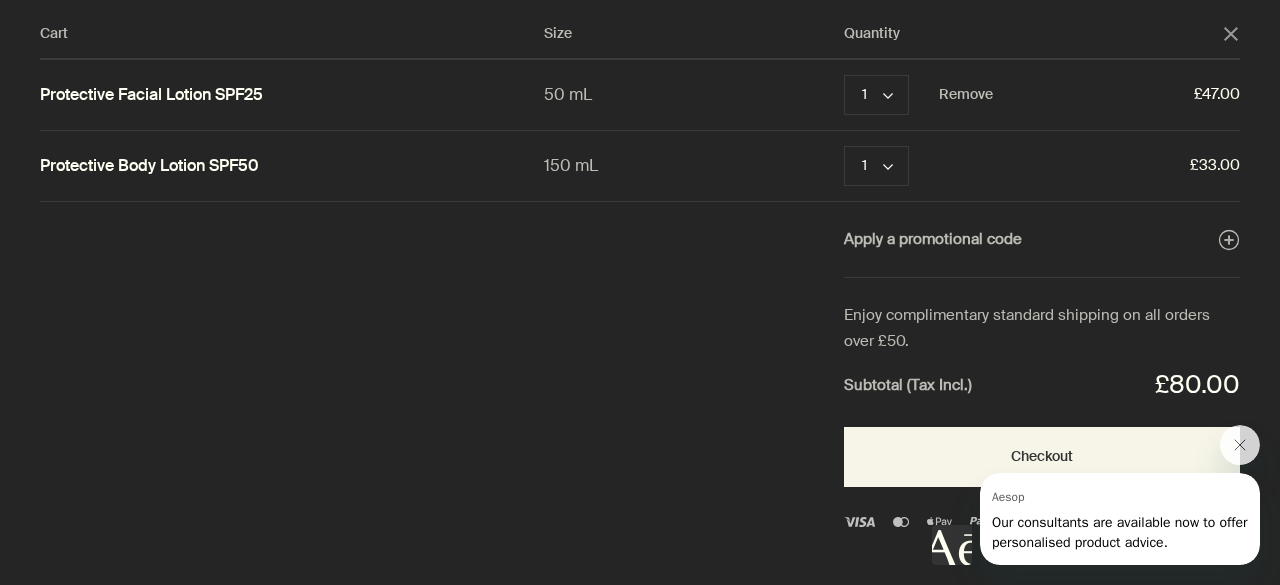 scroll, scrollTop: 22, scrollLeft: 0, axis: vertical 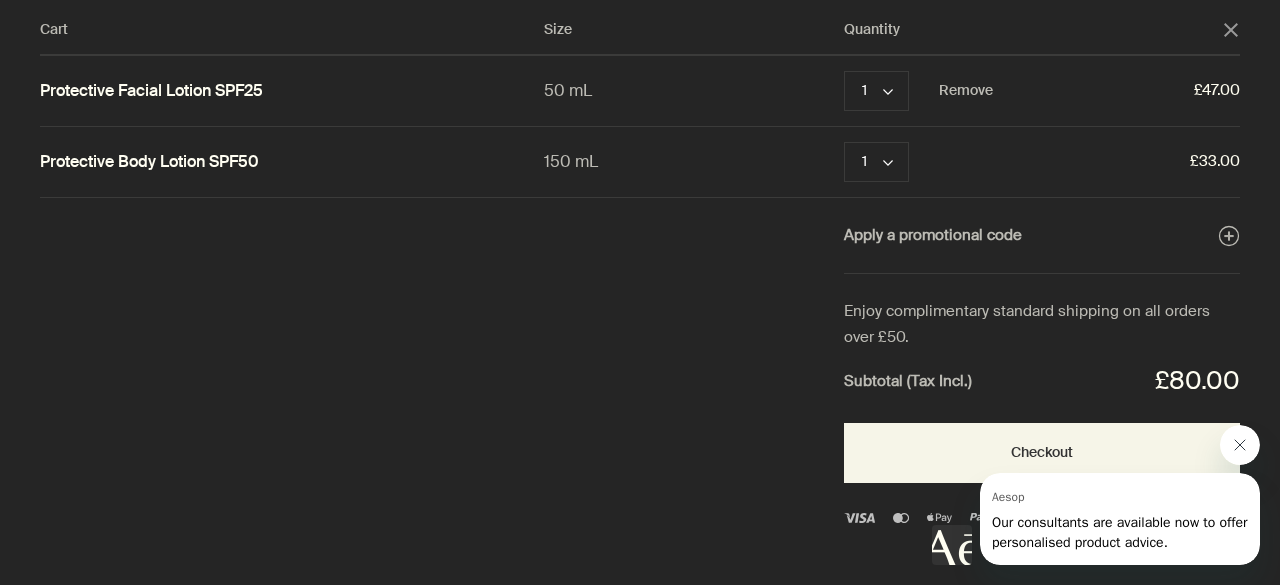 click 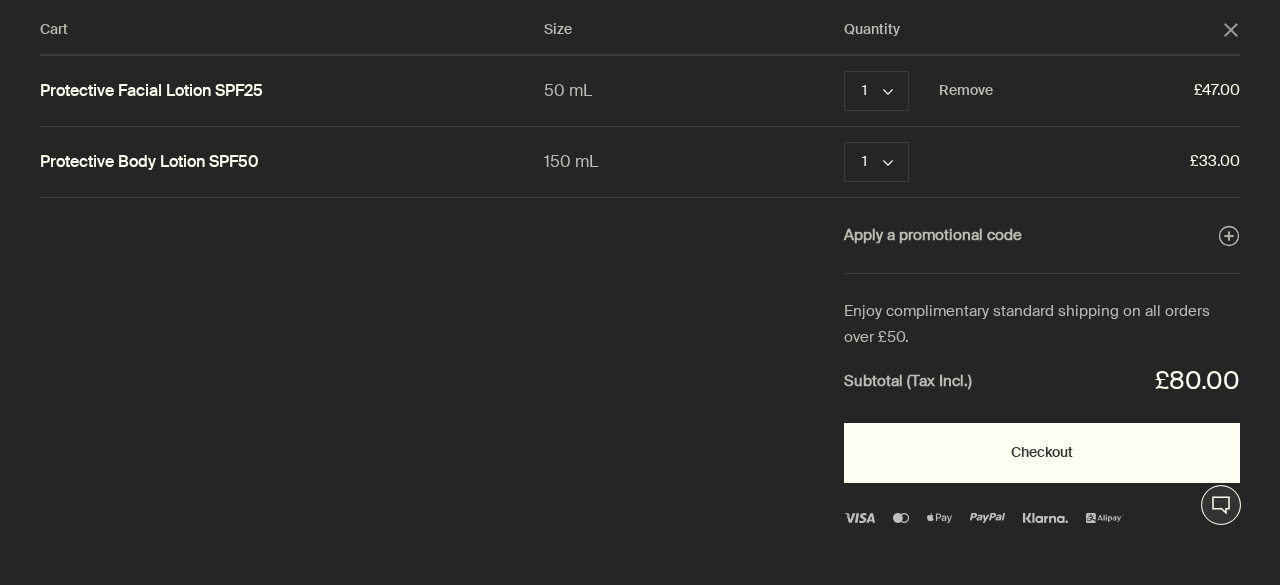 click on "Checkout" at bounding box center (1042, 453) 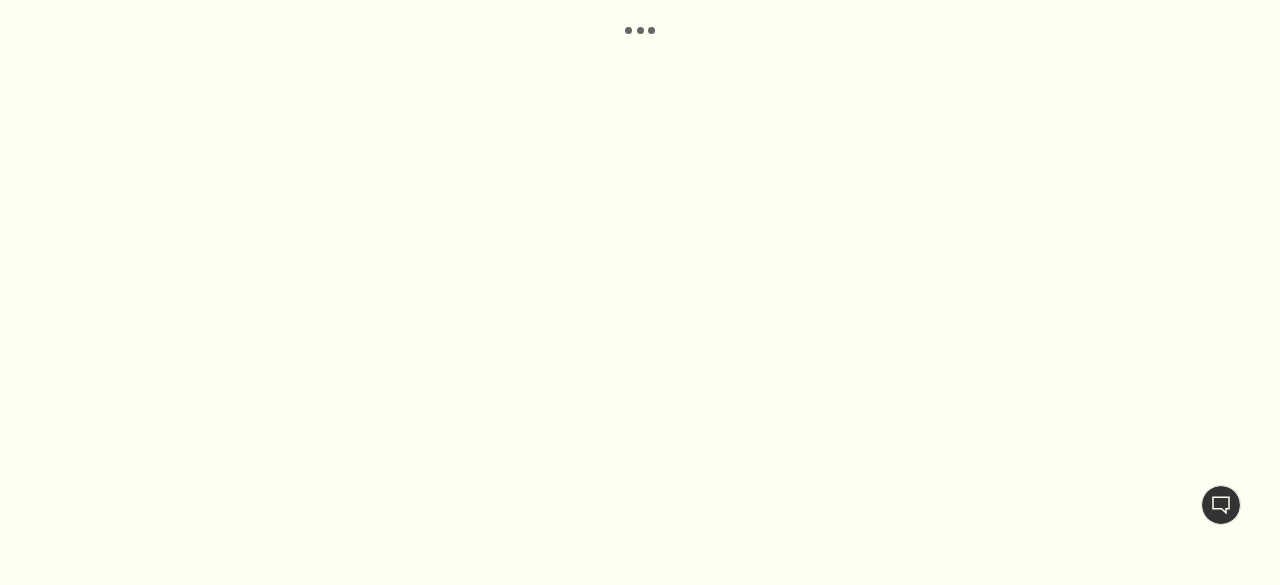 scroll, scrollTop: 0, scrollLeft: 0, axis: both 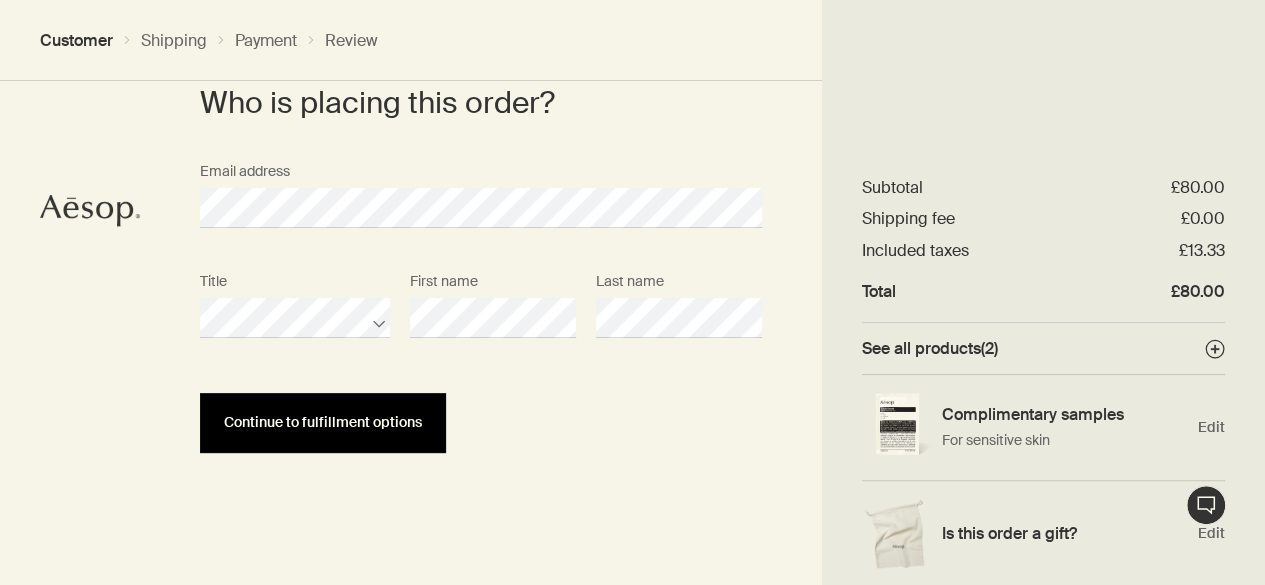 click on "Continue to fulfillment options" at bounding box center [323, 422] 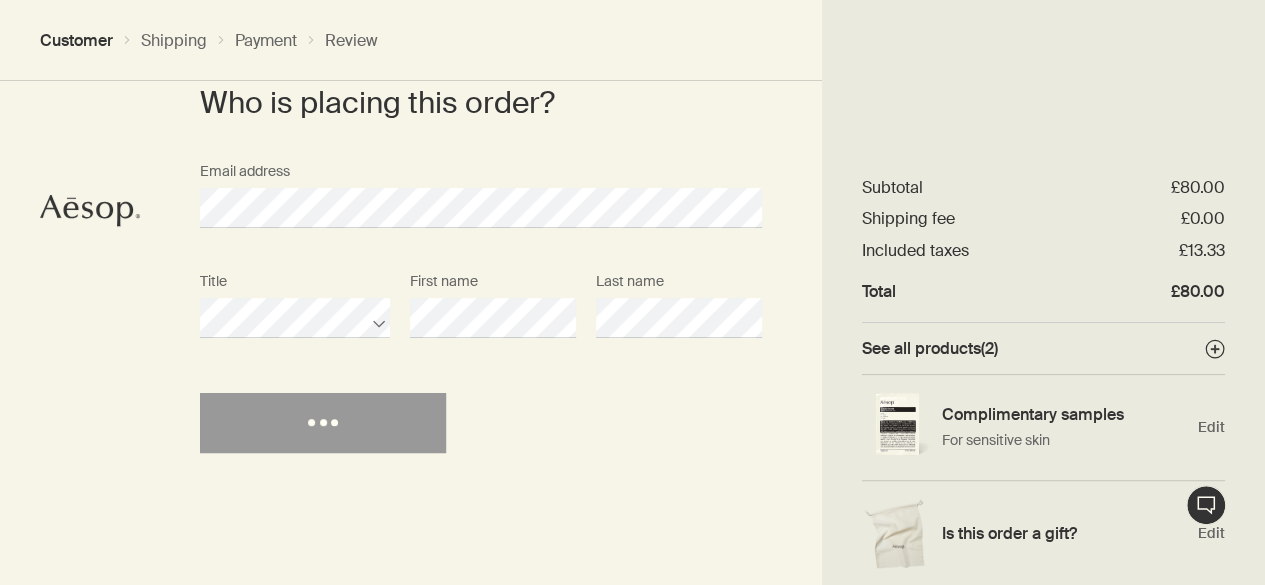scroll, scrollTop: 0, scrollLeft: 0, axis: both 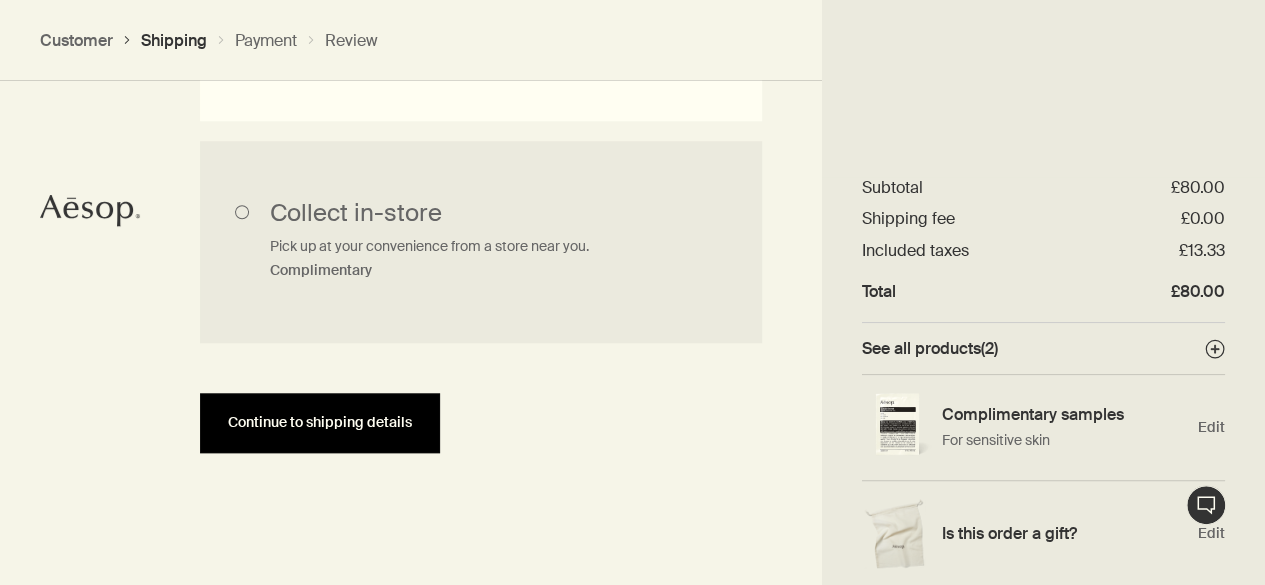 click on "Continue to shipping details" at bounding box center (320, 423) 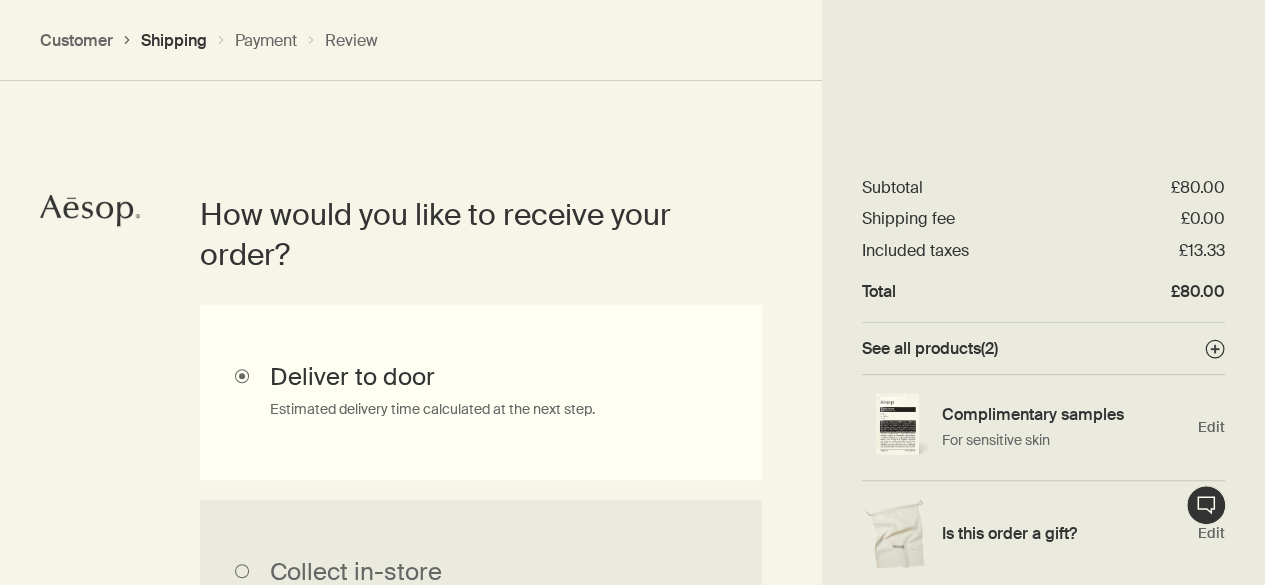 select on "GB" 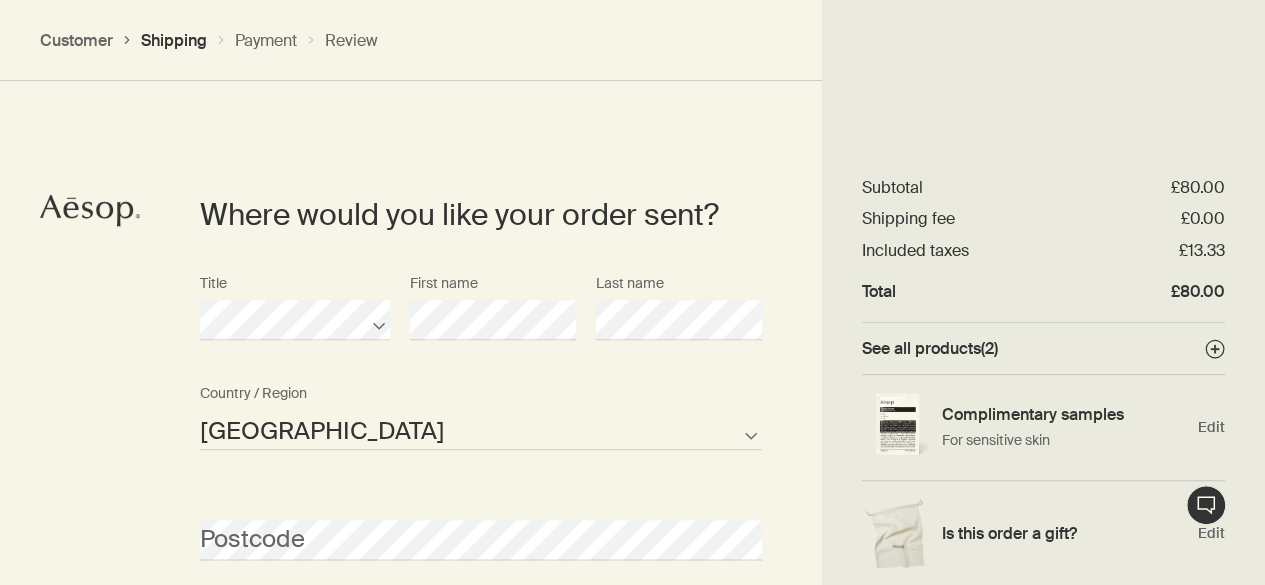 scroll, scrollTop: 864, scrollLeft: 0, axis: vertical 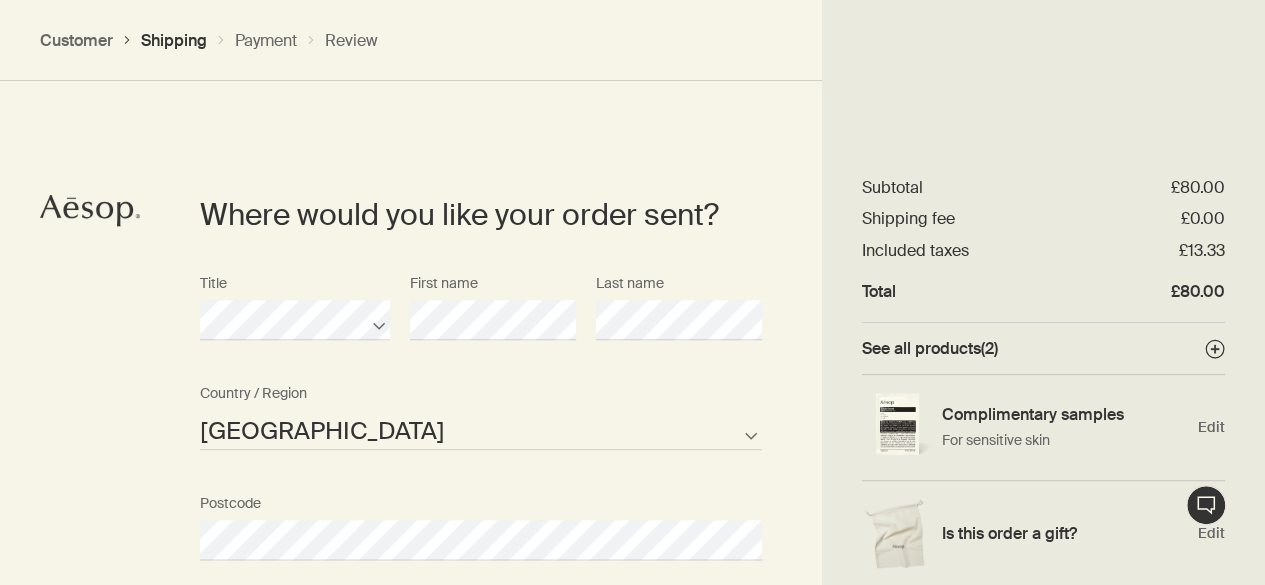 select on "GB" 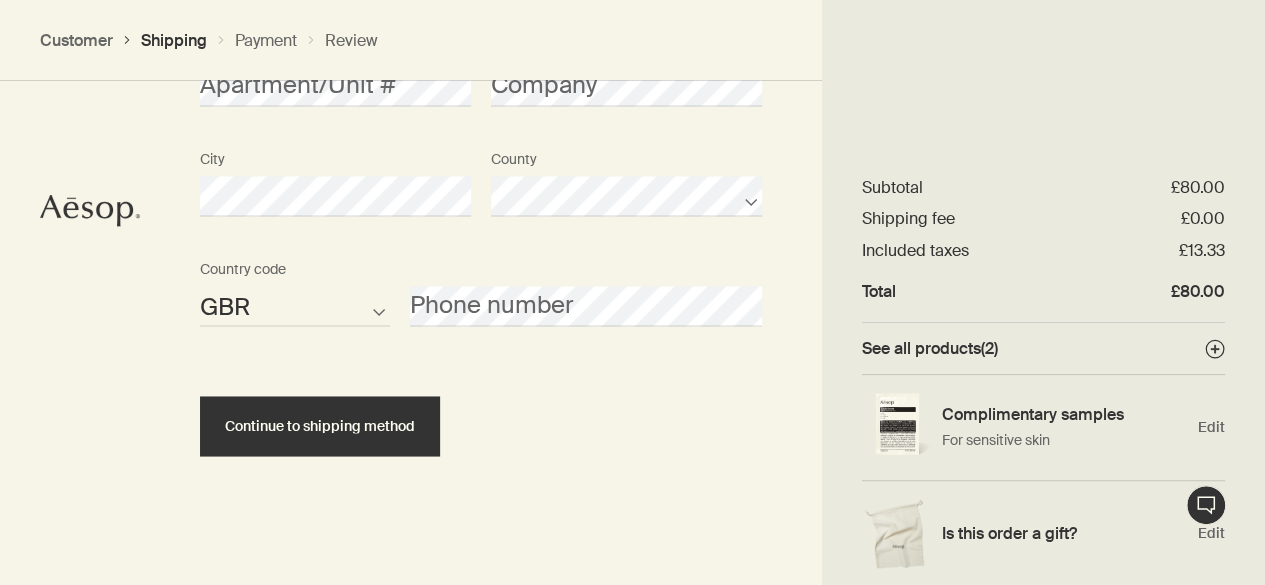 scroll, scrollTop: 1541, scrollLeft: 0, axis: vertical 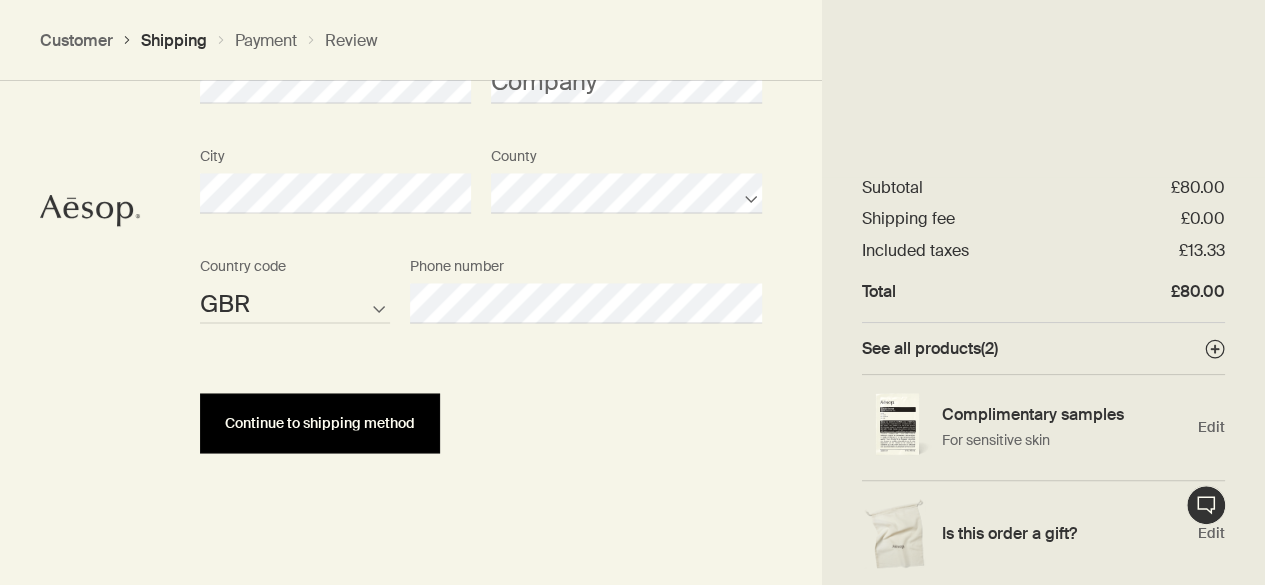 click on "Continue to shipping method" at bounding box center (320, 422) 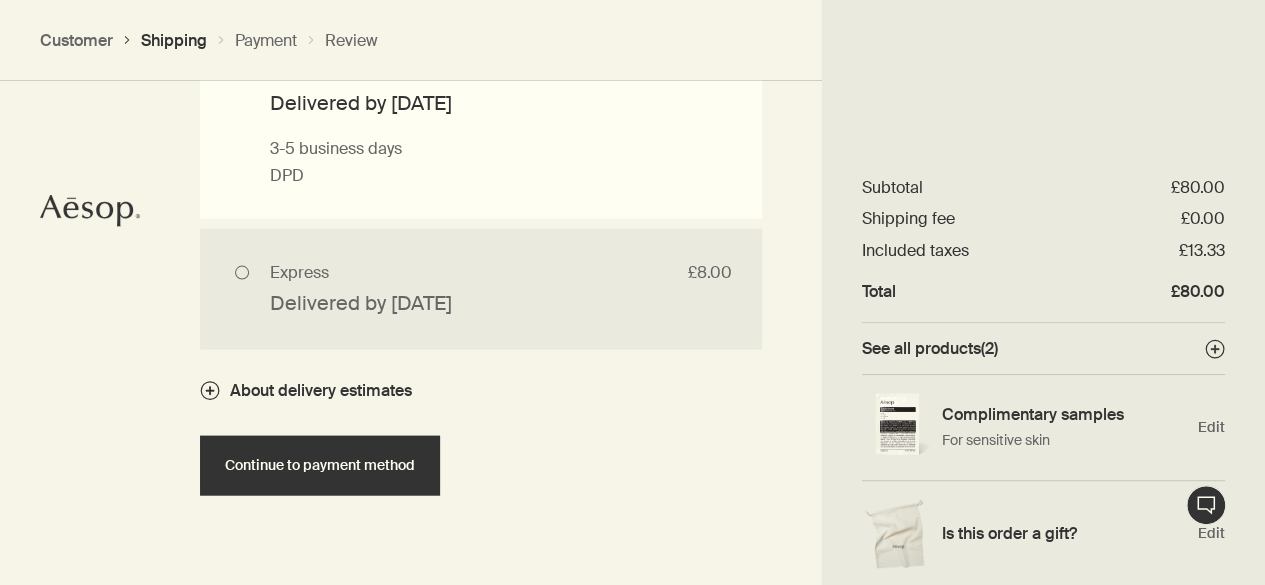 scroll, scrollTop: 2042, scrollLeft: 0, axis: vertical 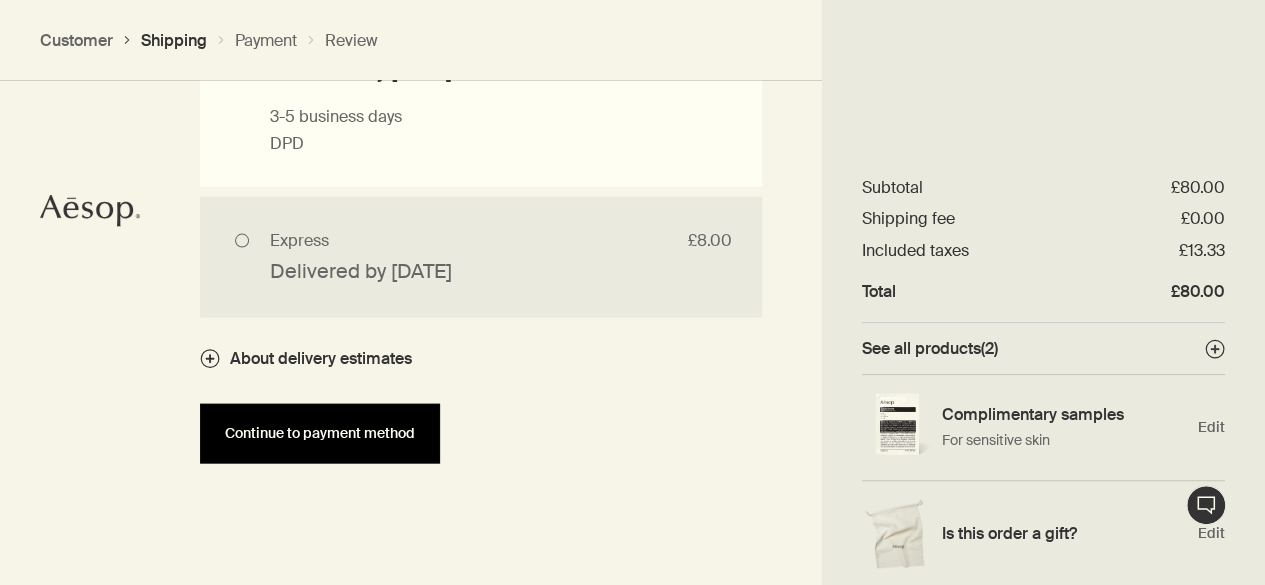 click on "Continue to payment method" at bounding box center (320, 433) 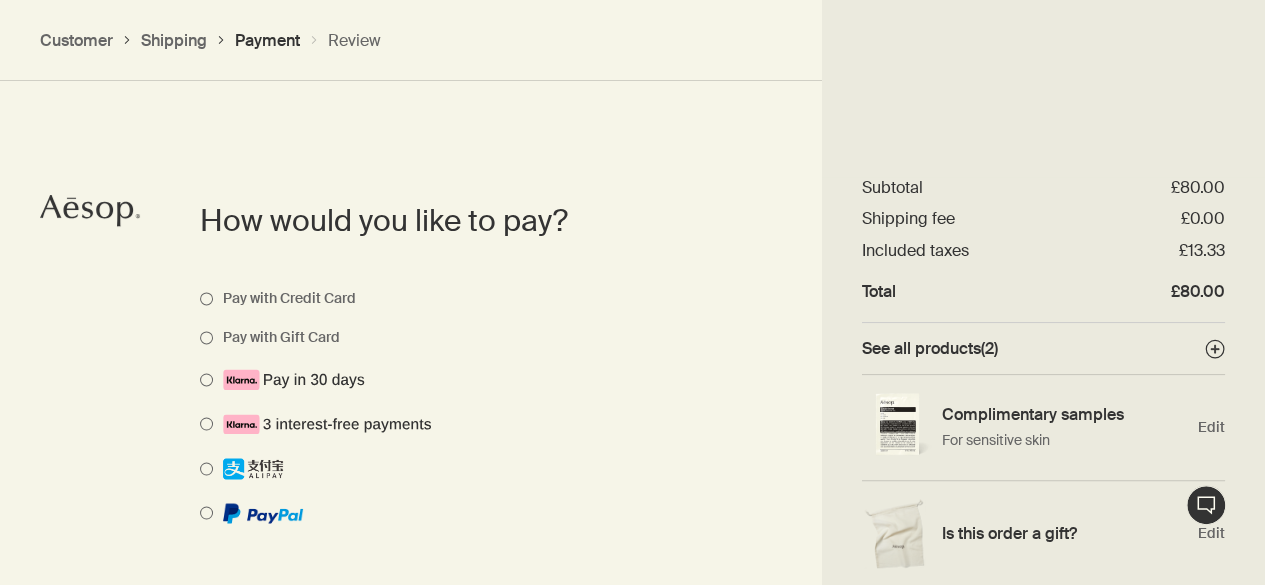 scroll, scrollTop: 1446, scrollLeft: 0, axis: vertical 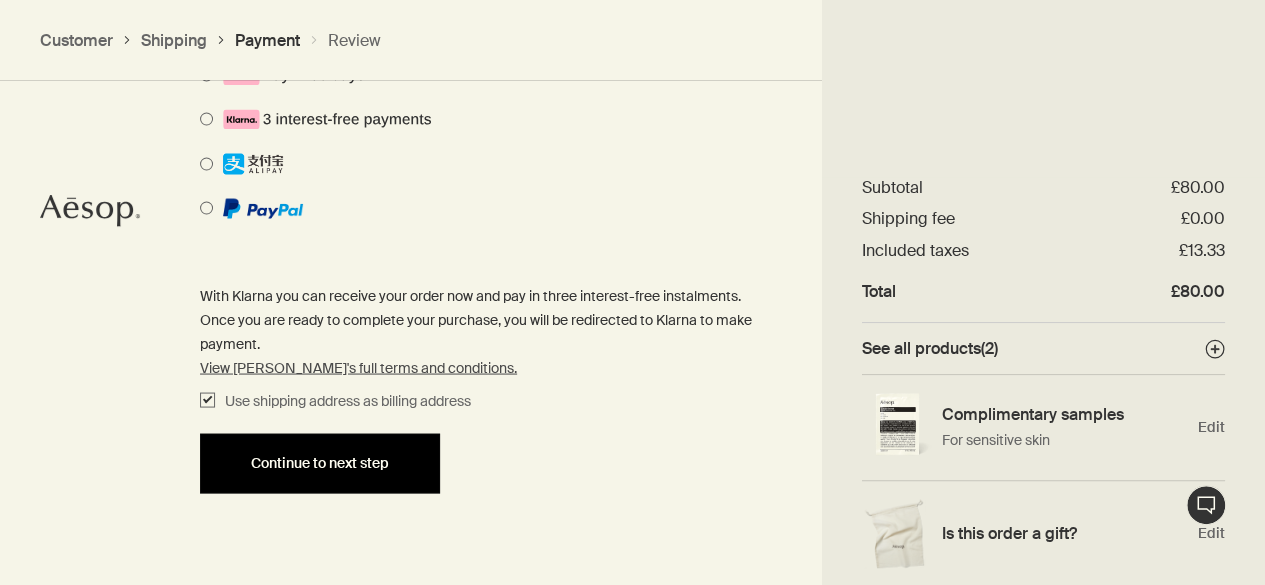 click on "Continue to next step" at bounding box center [320, 462] 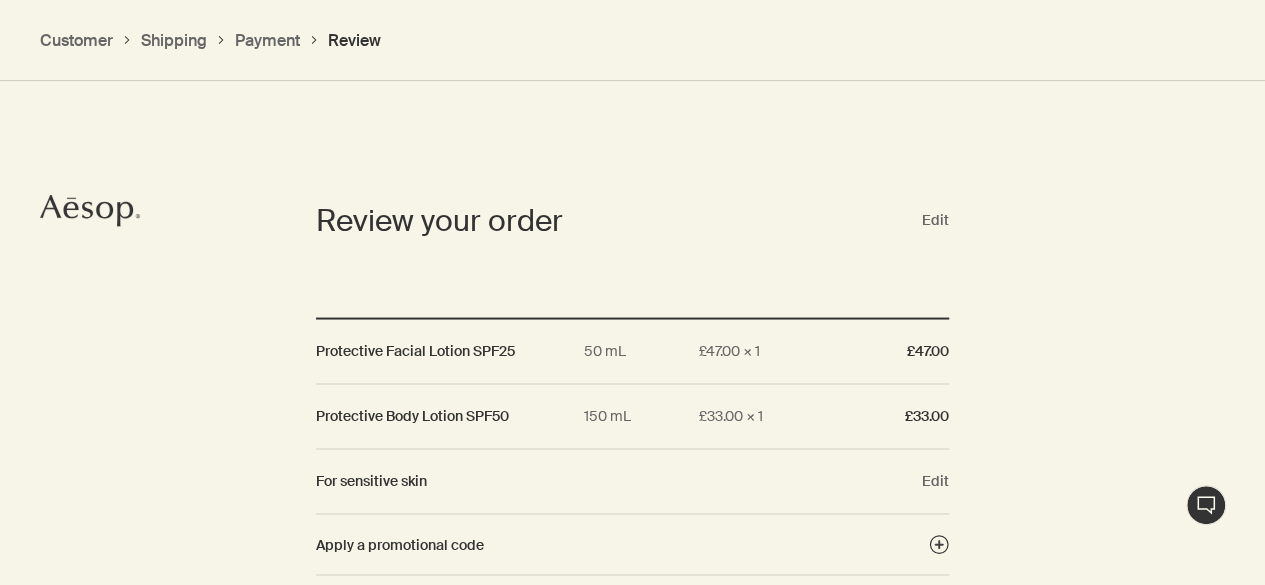 scroll, scrollTop: 1792, scrollLeft: 0, axis: vertical 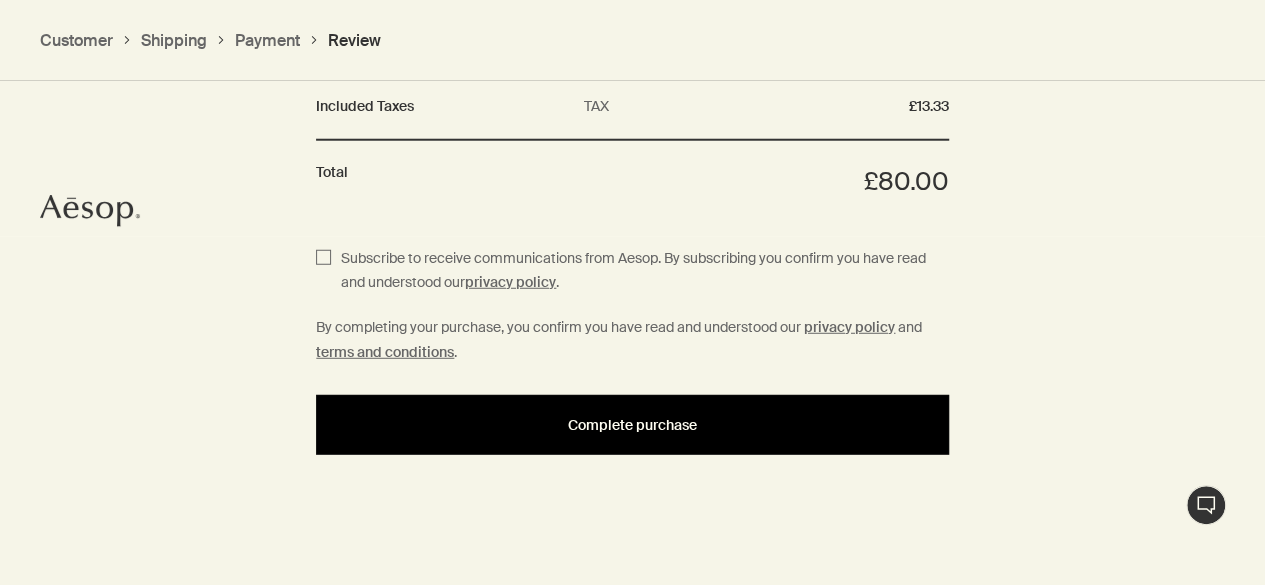 click on "Complete purchase" at bounding box center [632, 425] 